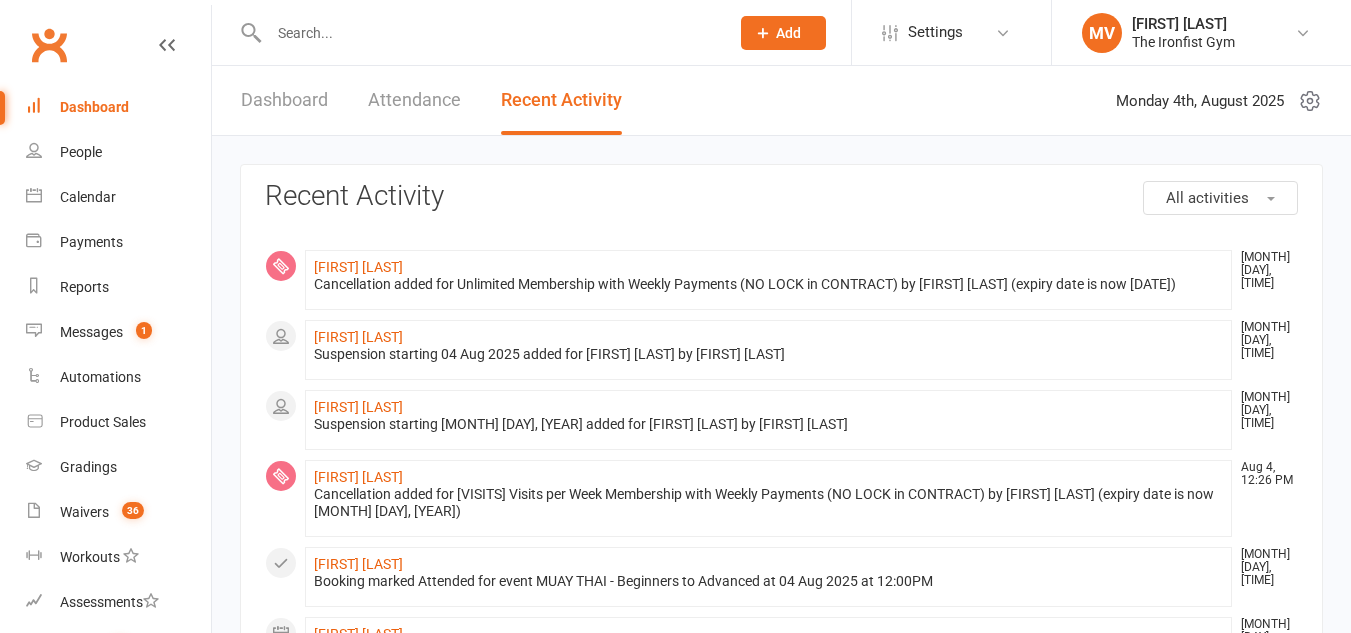 scroll, scrollTop: 0, scrollLeft: 0, axis: both 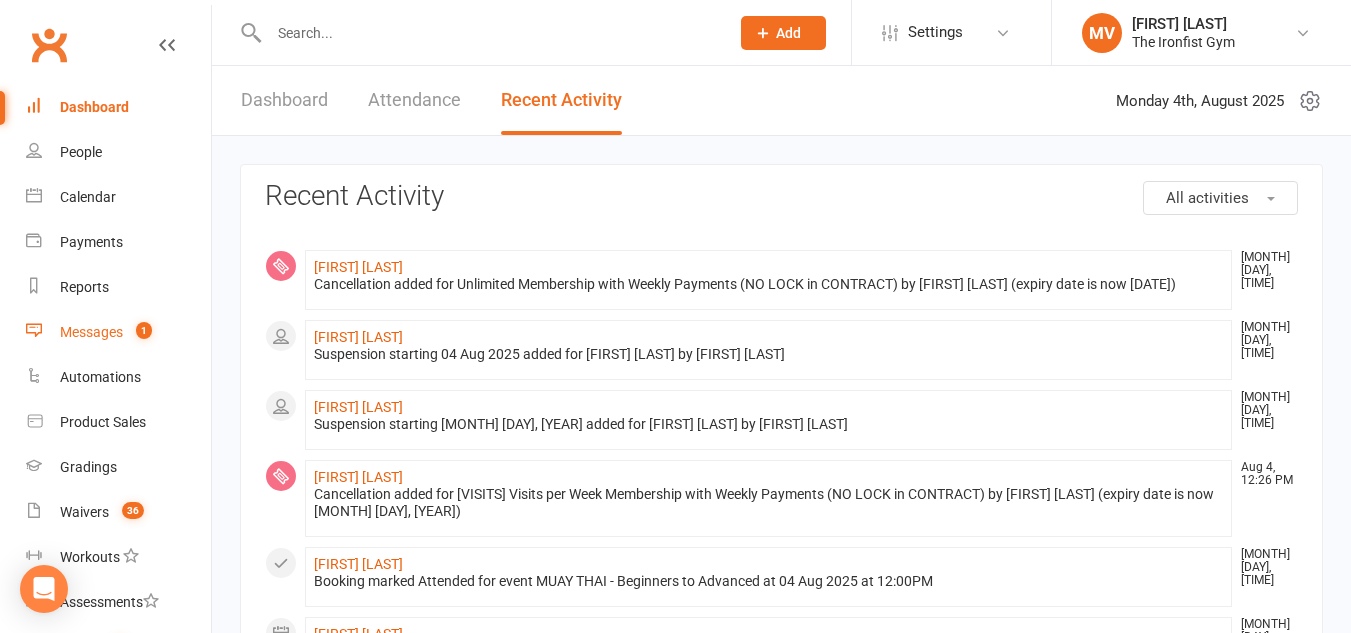 click on "Messages" at bounding box center (91, 332) 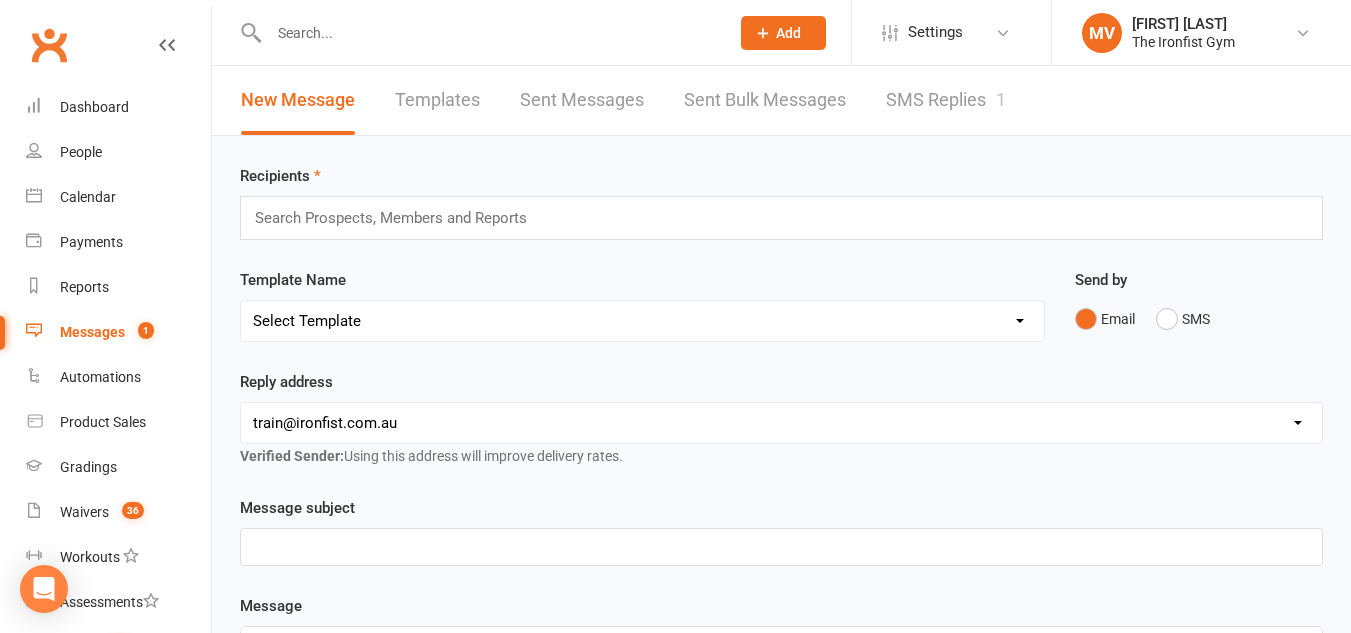 click on "SMS Replies  1" at bounding box center [946, 100] 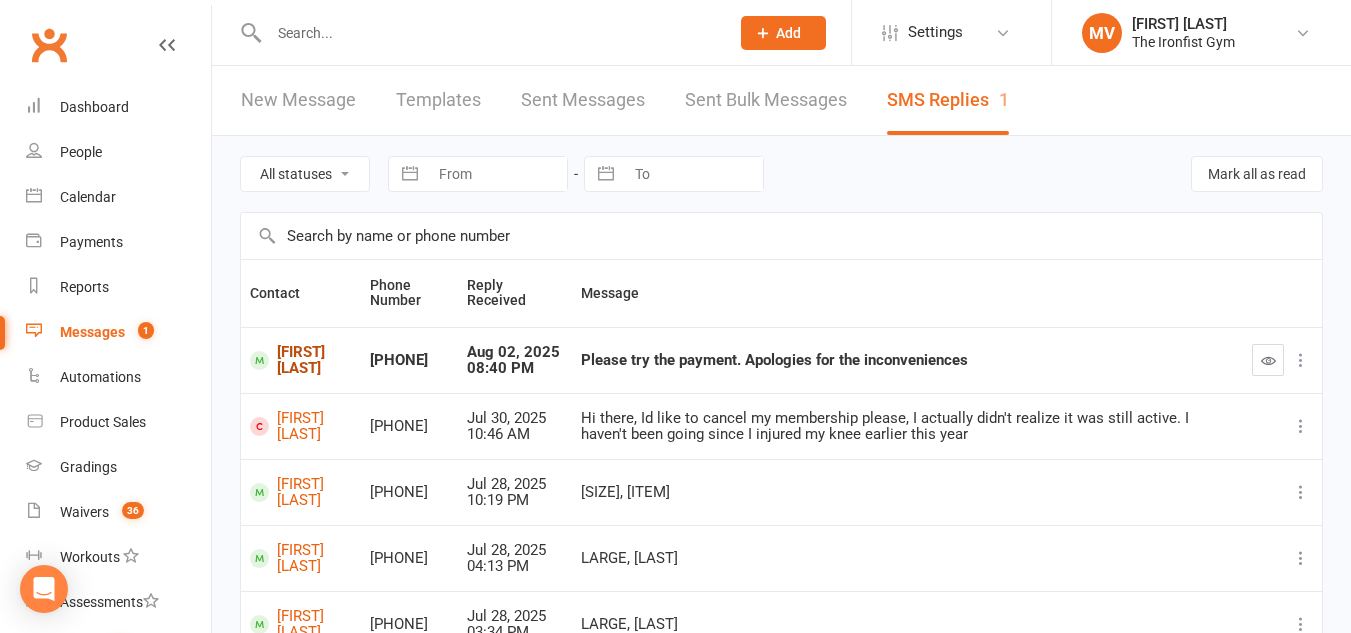 click on "[FIRST] [LAST]" at bounding box center (301, 360) 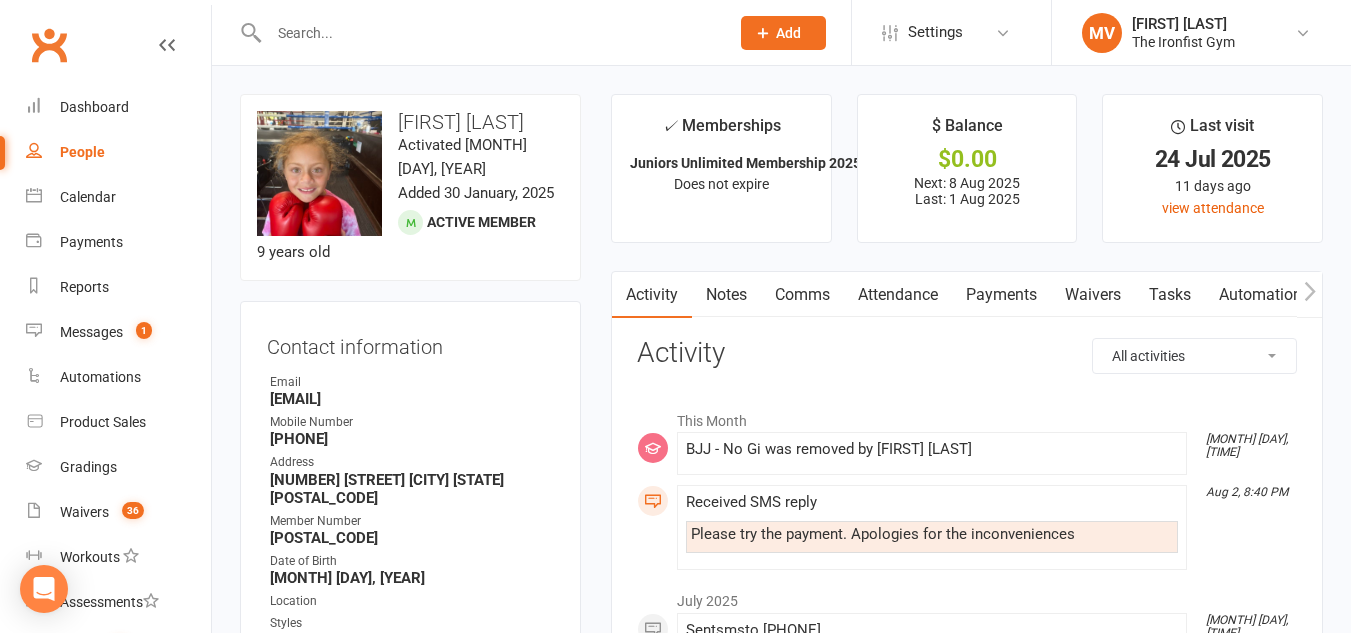 click on "Payments" at bounding box center [1001, 295] 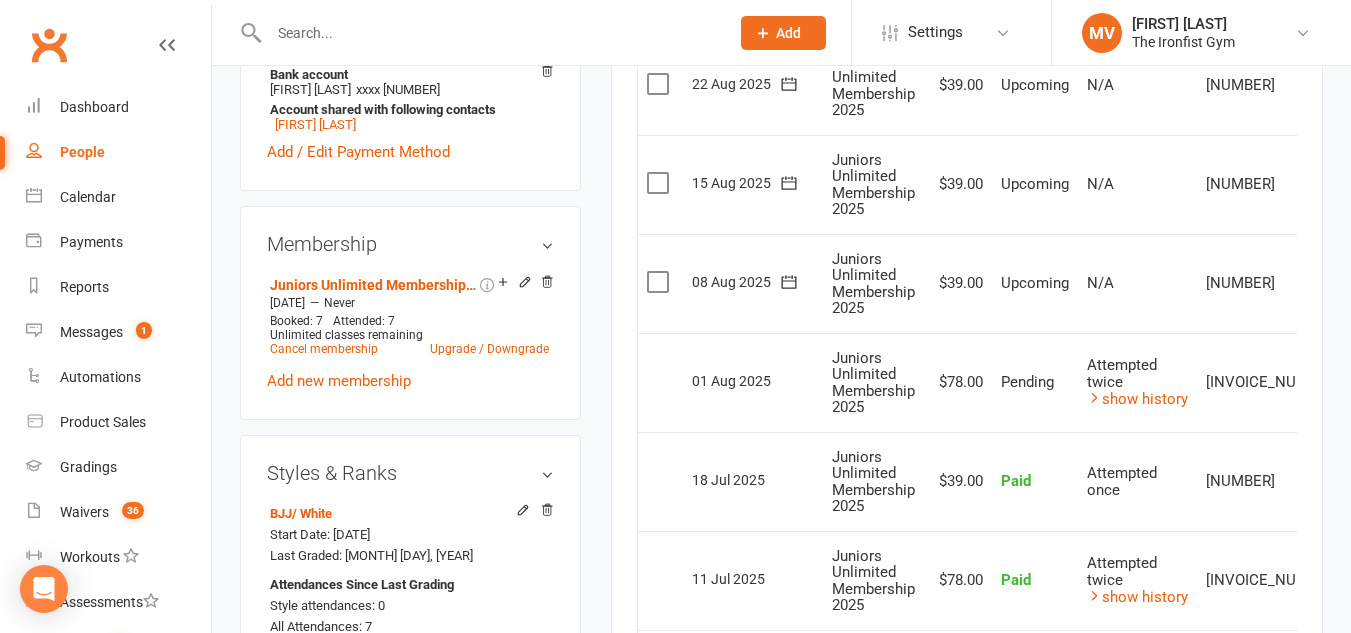 scroll, scrollTop: 800, scrollLeft: 0, axis: vertical 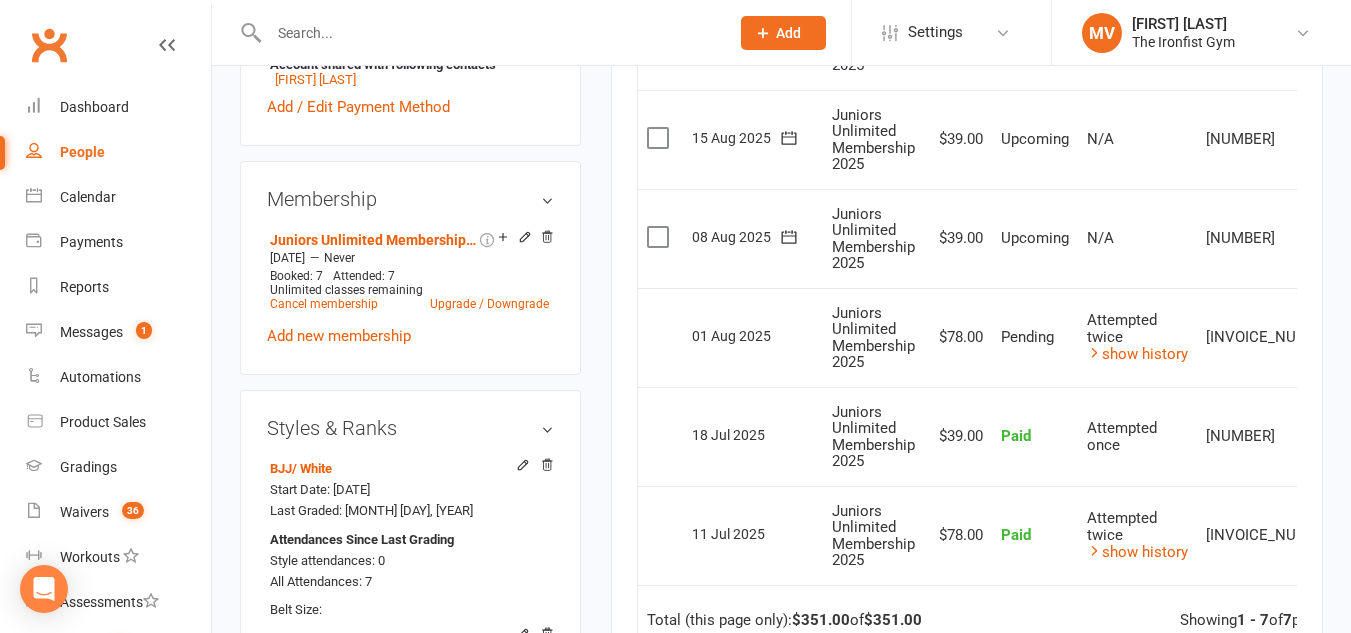 click at bounding box center (1370, 338) 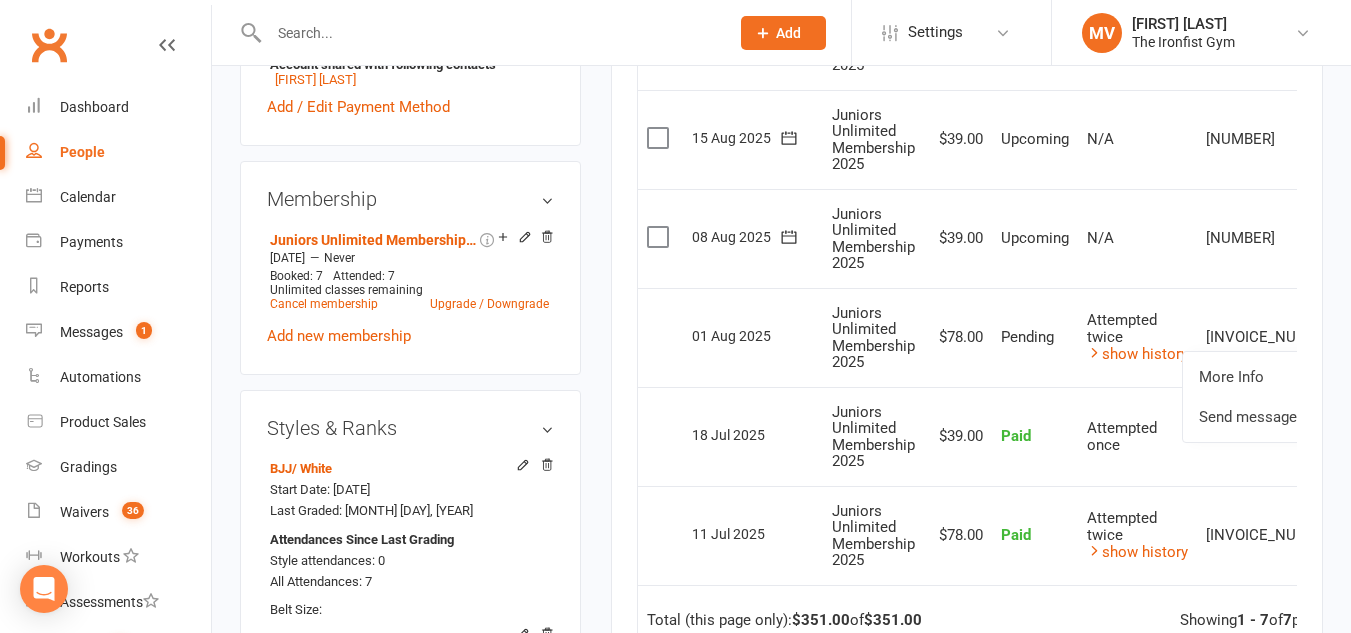 click on "$78.00" at bounding box center [958, 337] 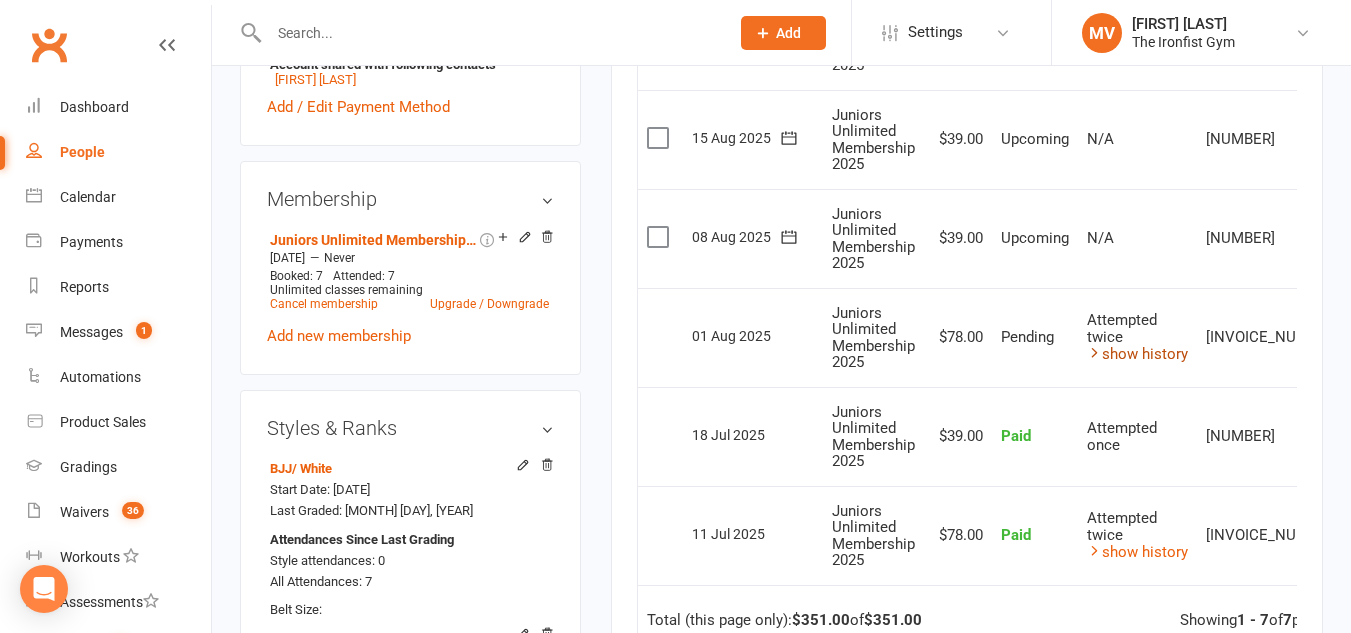 click on "show history" at bounding box center (1137, 354) 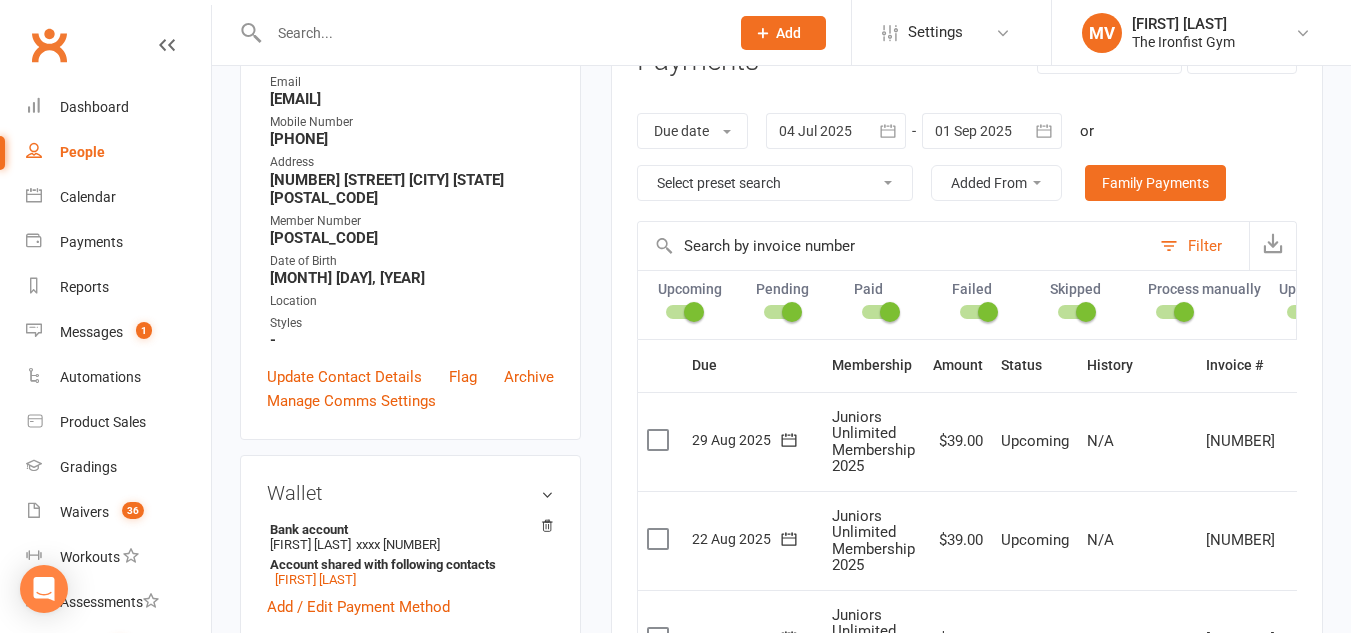 scroll, scrollTop: 0, scrollLeft: 0, axis: both 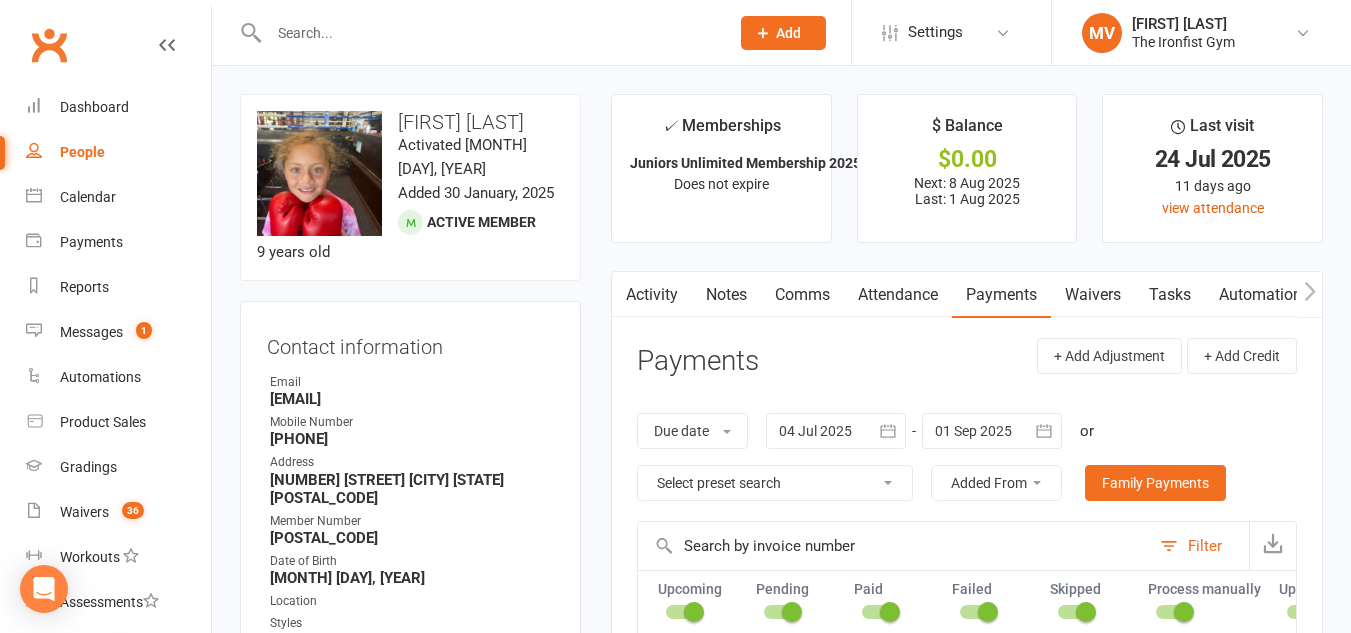 click on "Activity" at bounding box center (652, 295) 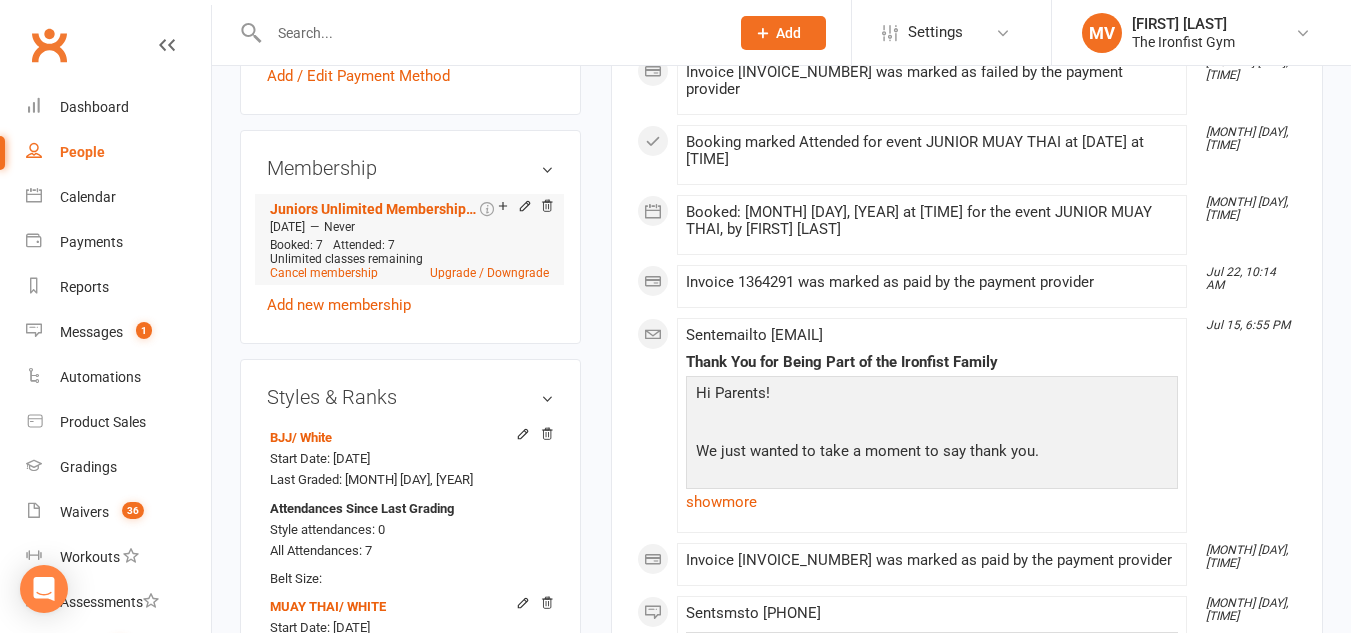 scroll, scrollTop: 900, scrollLeft: 0, axis: vertical 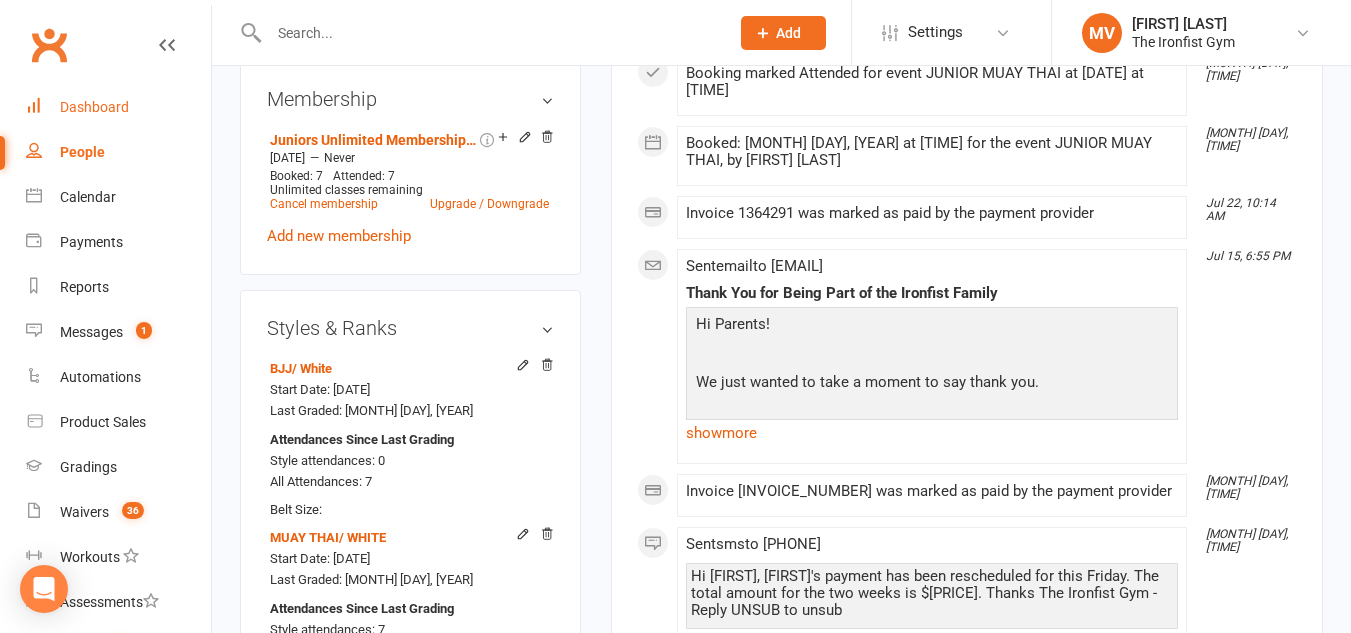 click on "Dashboard" at bounding box center [94, 107] 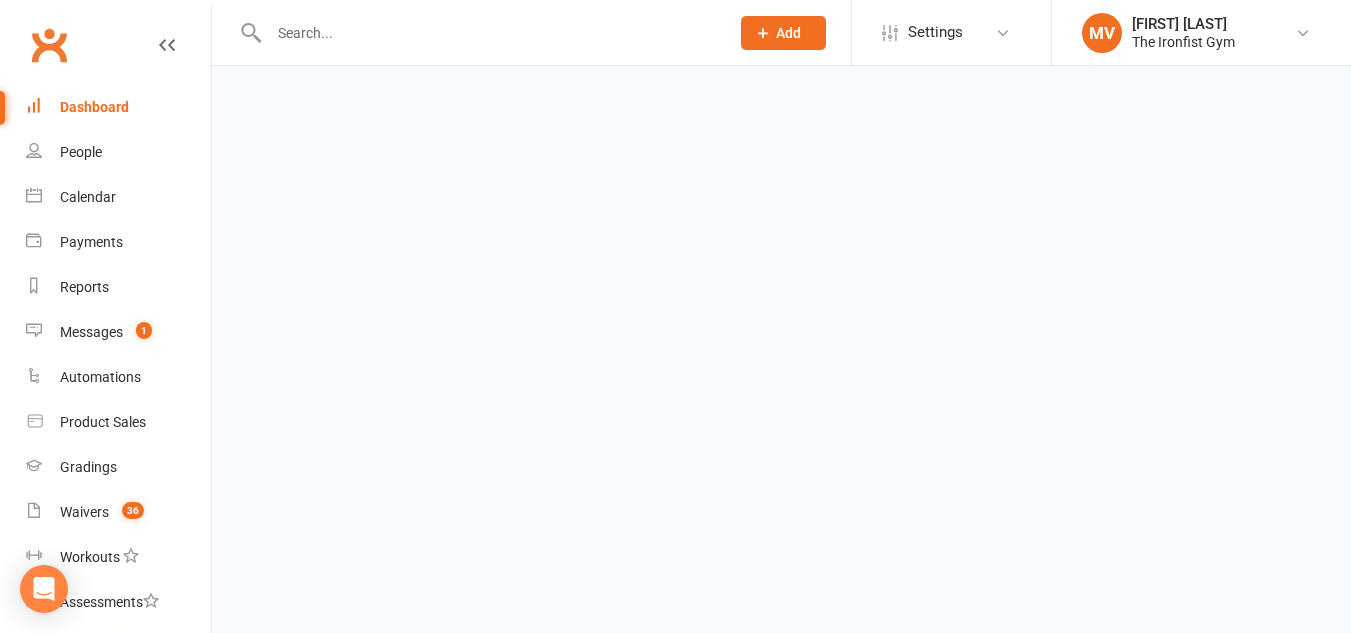 scroll, scrollTop: 0, scrollLeft: 0, axis: both 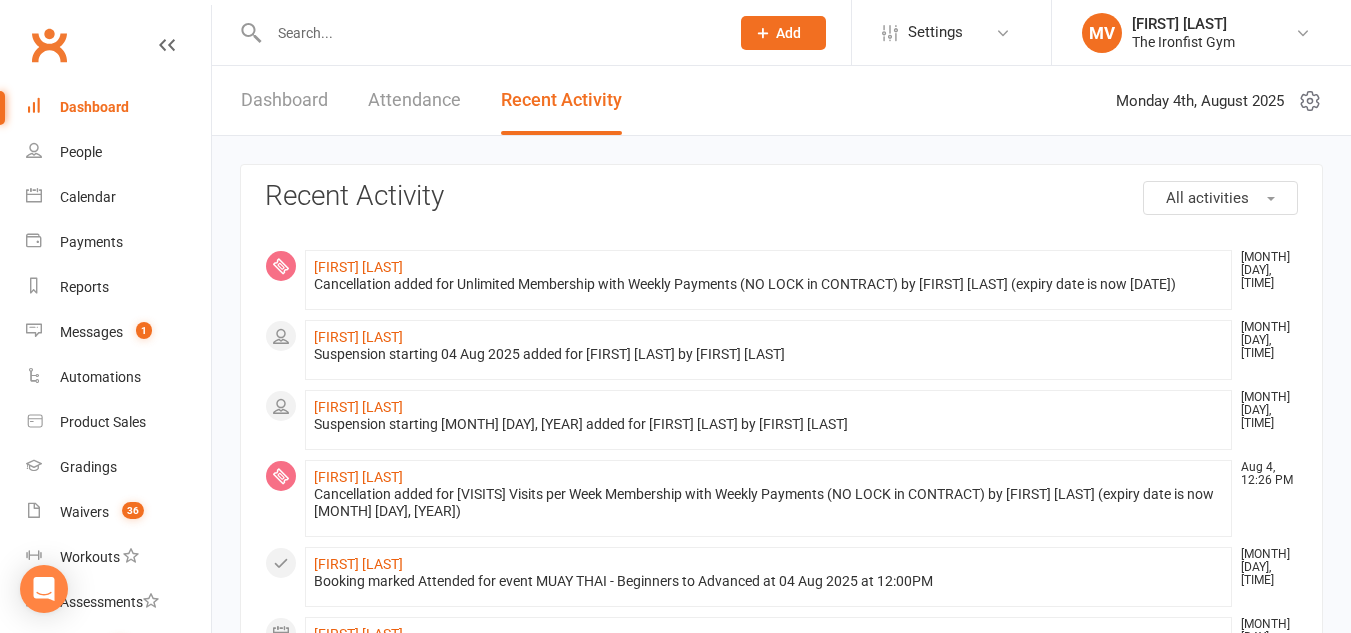 click on "All activities" at bounding box center (1207, 198) 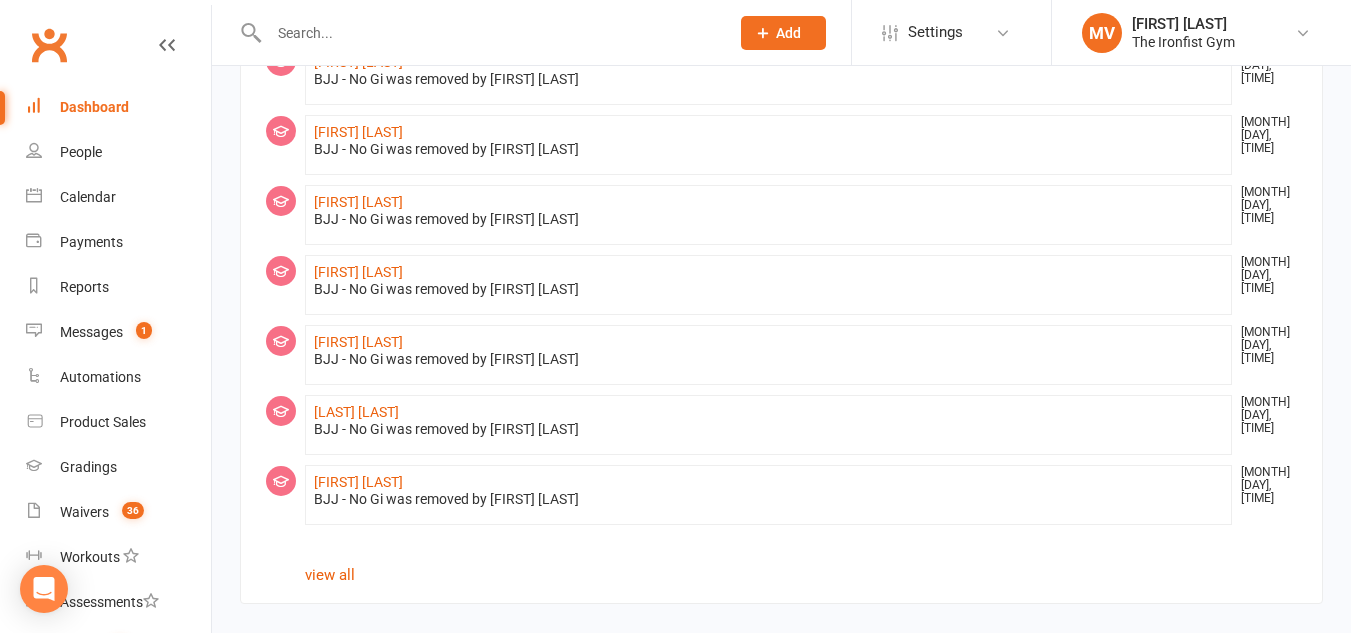 scroll, scrollTop: 1149, scrollLeft: 0, axis: vertical 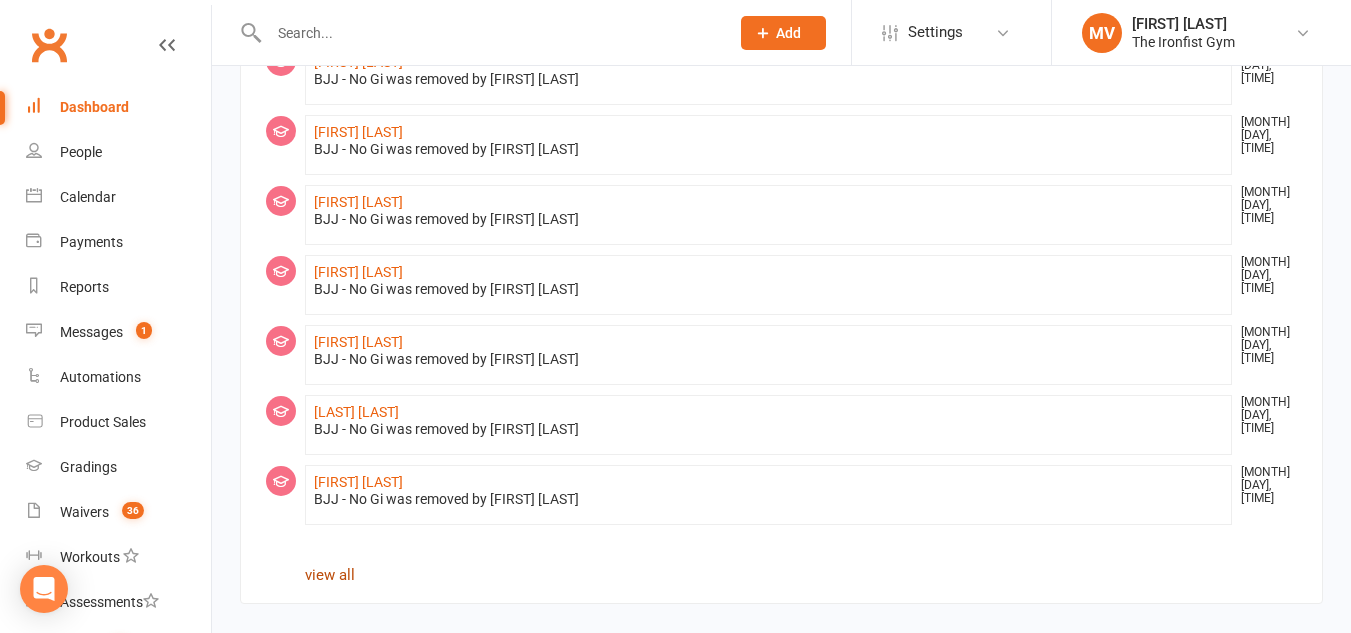 click on "view all" at bounding box center [330, 575] 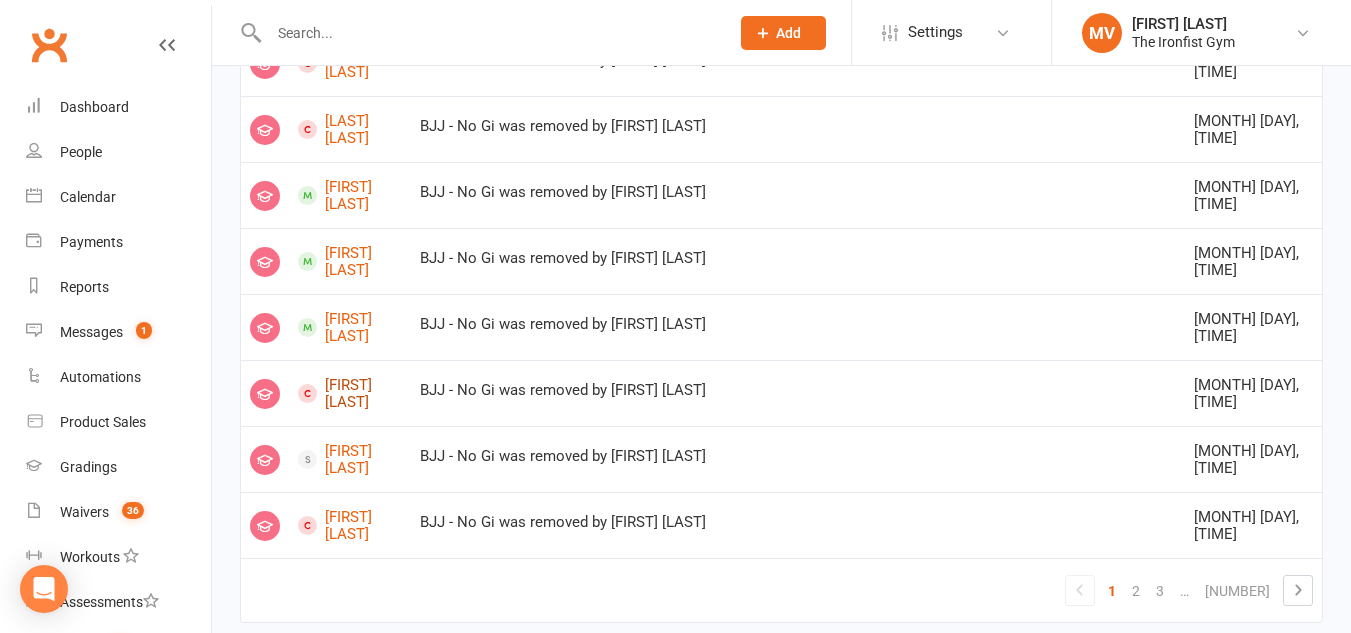 scroll, scrollTop: 1398, scrollLeft: 0, axis: vertical 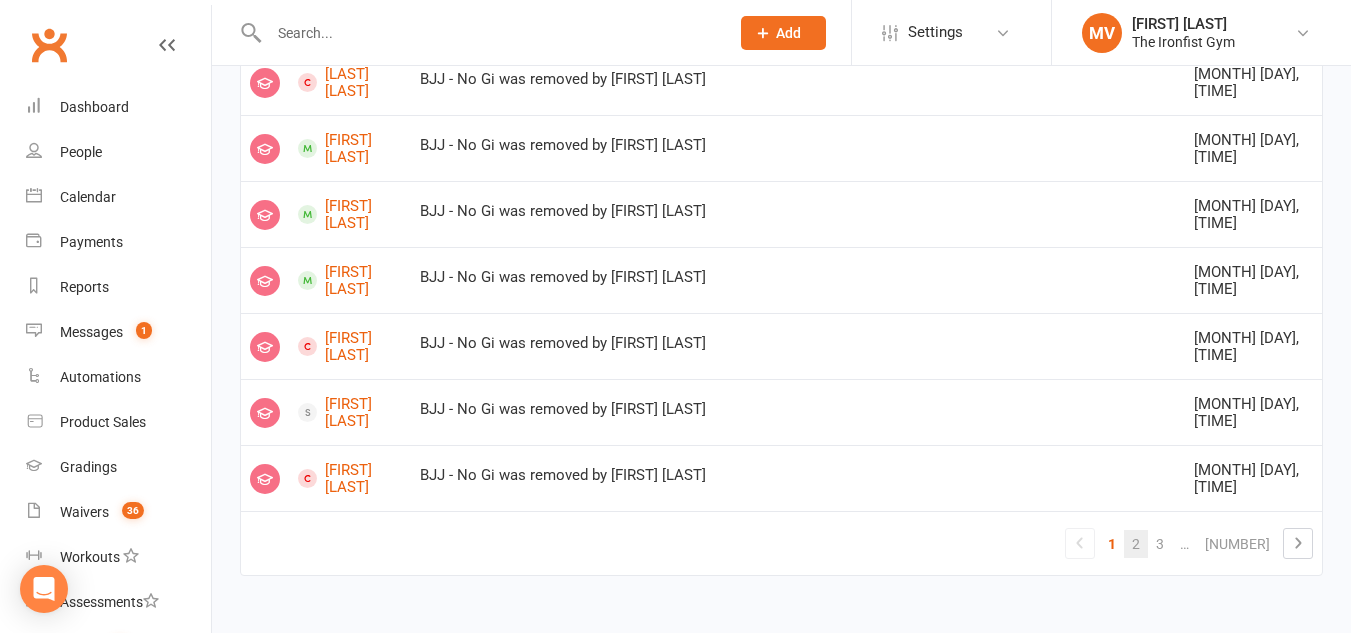click on "2" at bounding box center [1136, 544] 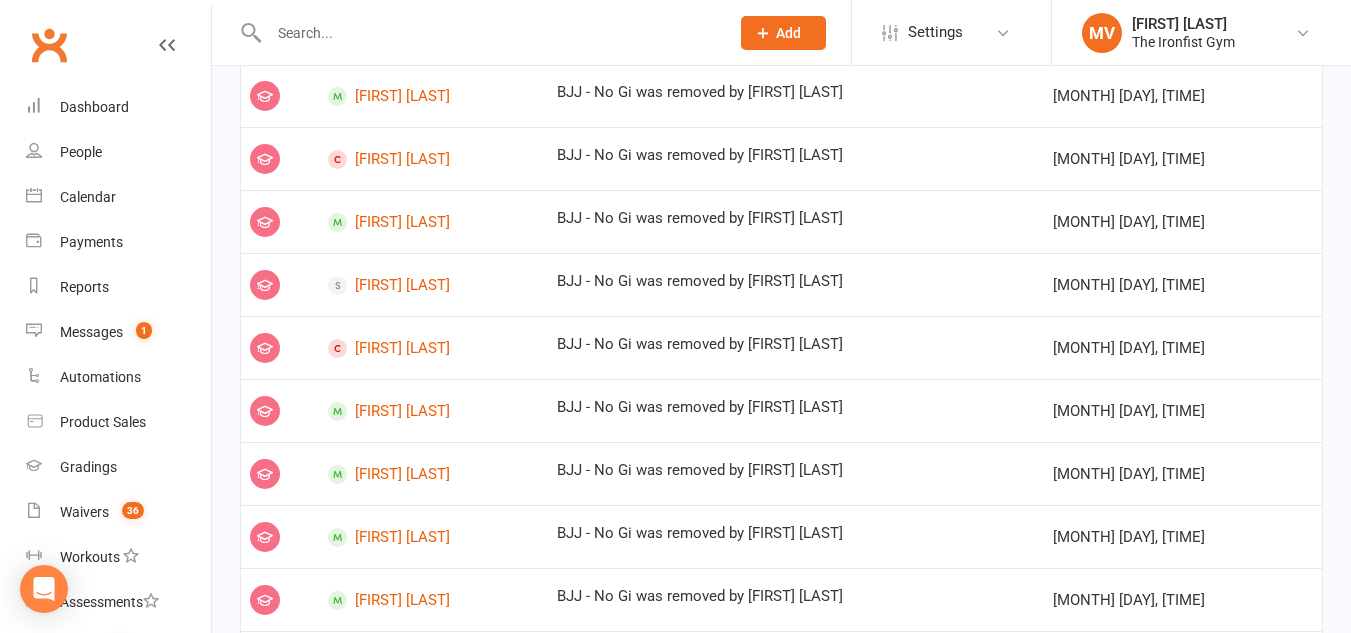 scroll, scrollTop: 0, scrollLeft: 0, axis: both 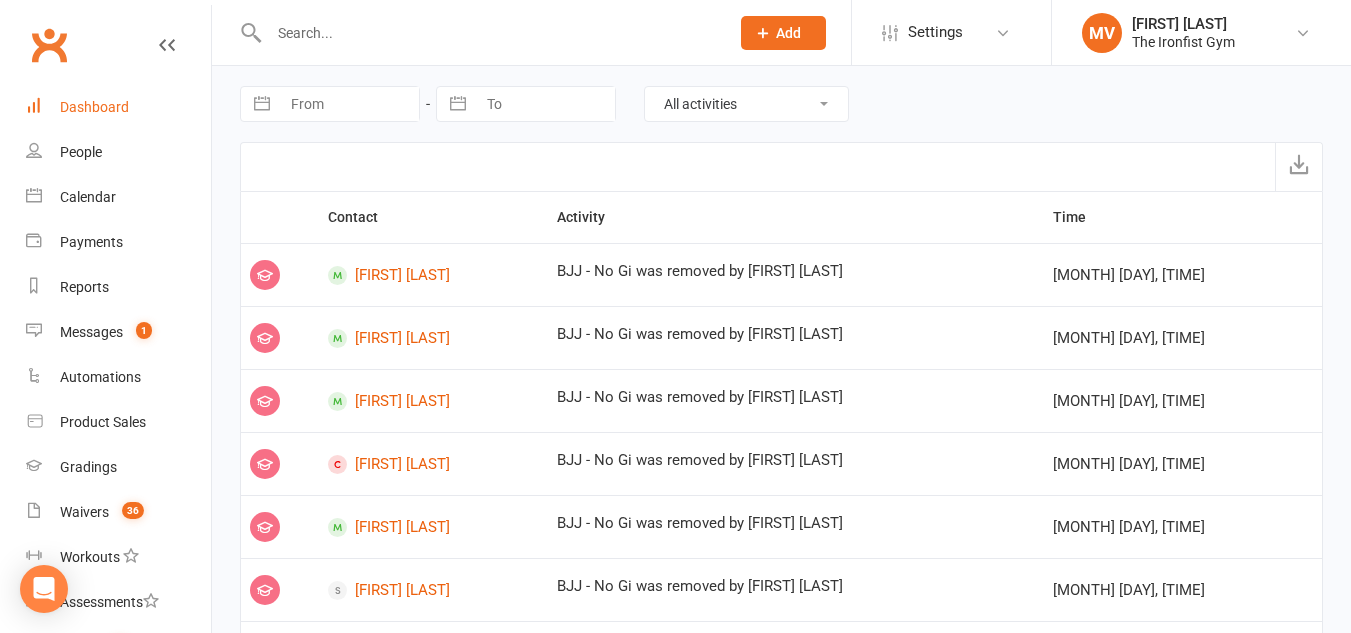 click on "Dashboard" at bounding box center (94, 107) 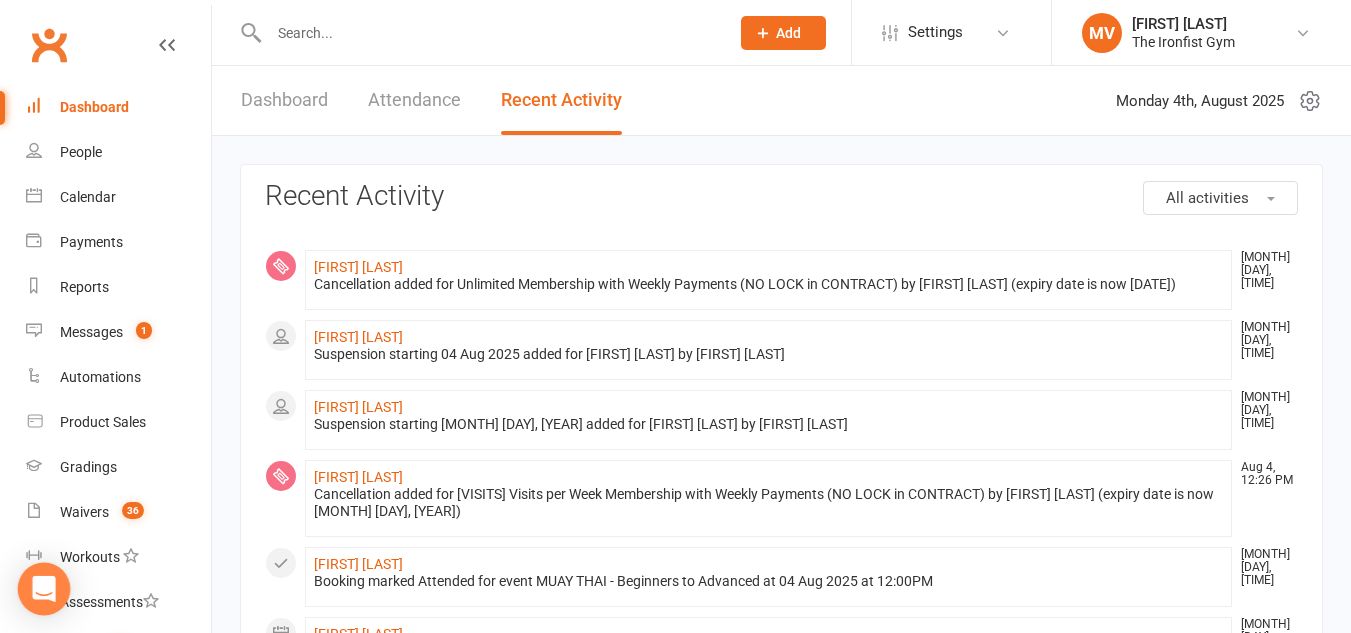 click at bounding box center (44, 589) 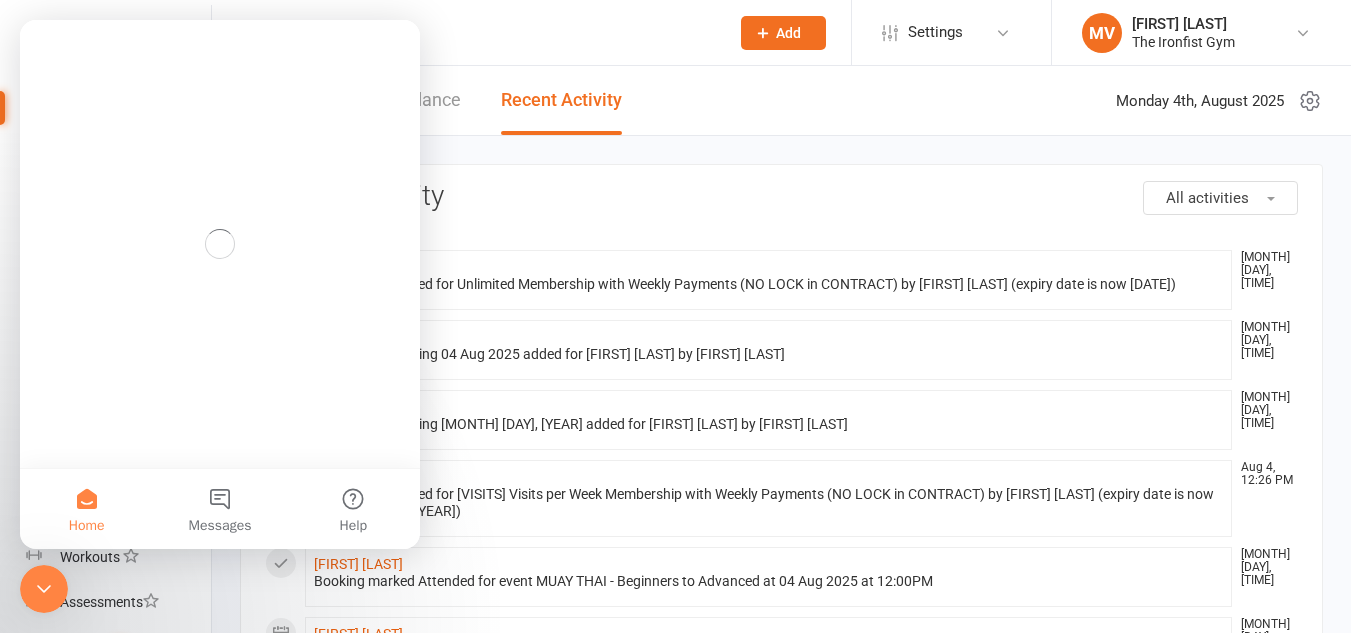 scroll, scrollTop: 0, scrollLeft: 0, axis: both 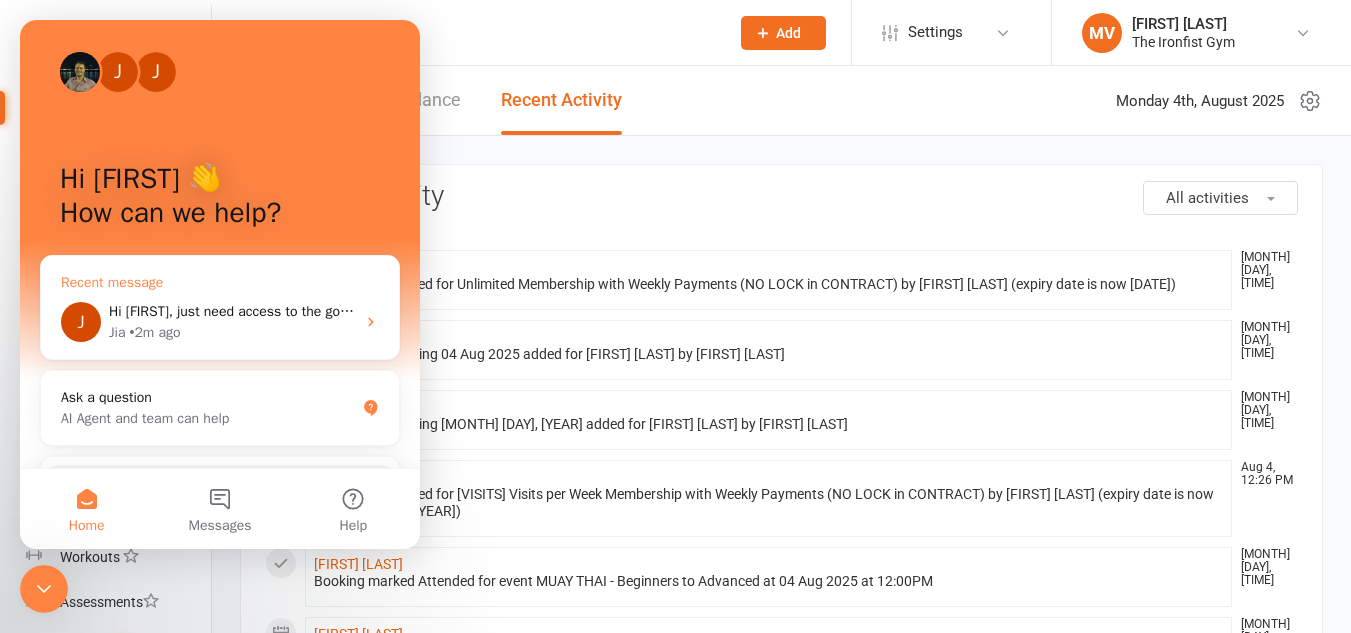 click on "Hi [FIRST], just need access to the google docs for ironfist.com.au" at bounding box center (312, 311) 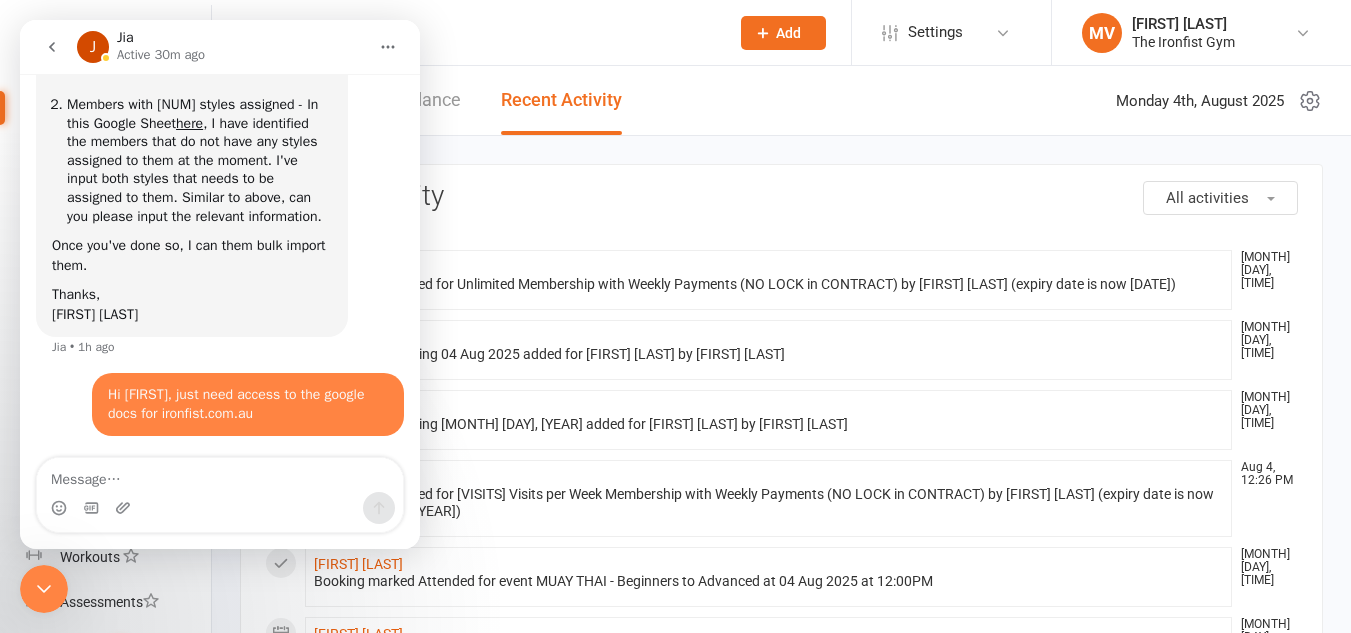 scroll, scrollTop: 6637, scrollLeft: 0, axis: vertical 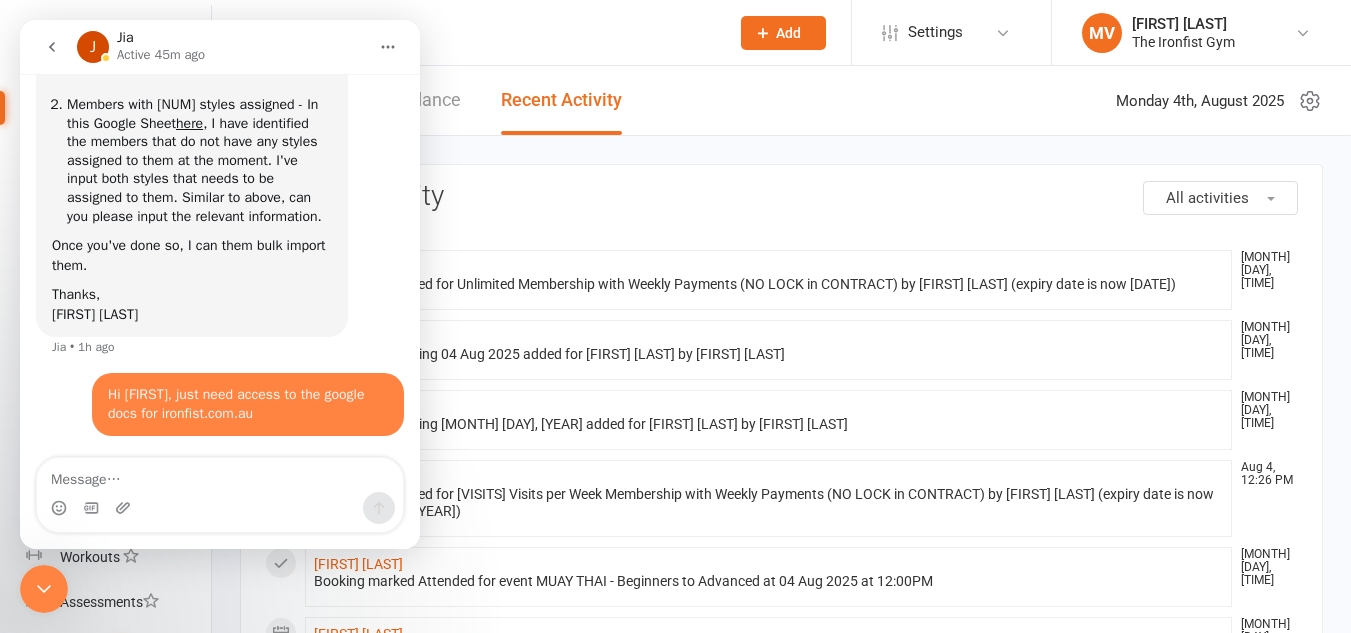 click at bounding box center (477, 32) 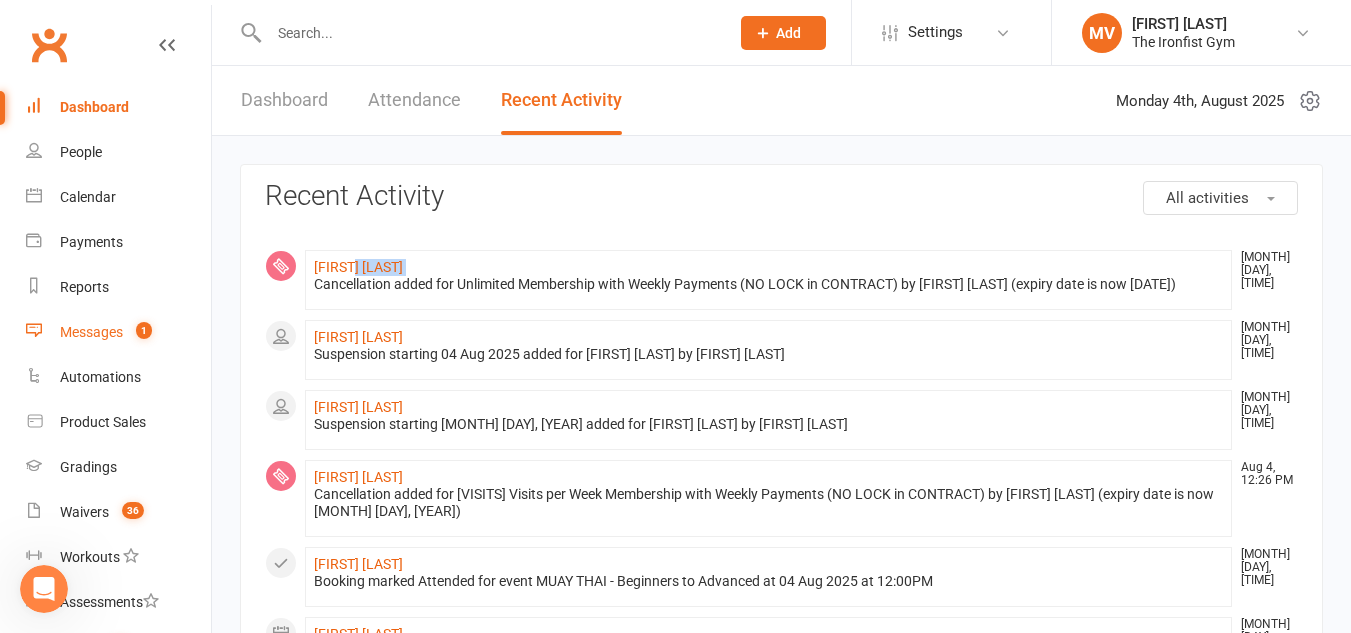 scroll, scrollTop: 0, scrollLeft: 0, axis: both 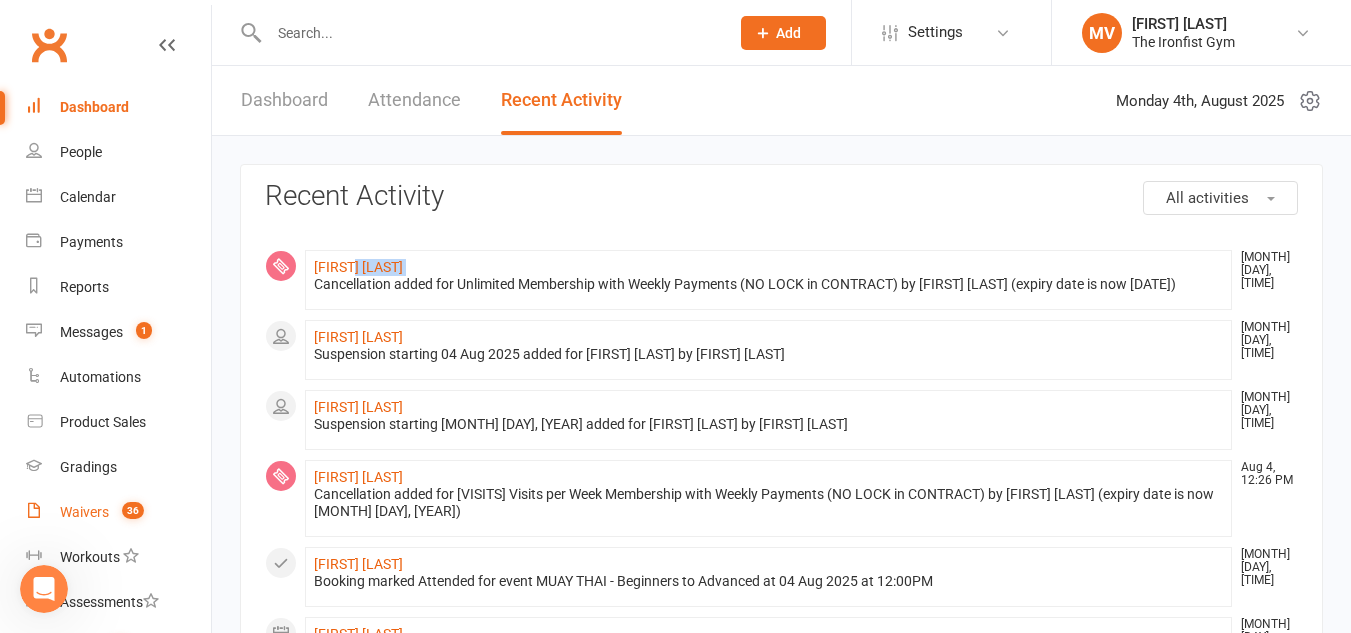 click on "Waivers" at bounding box center (84, 512) 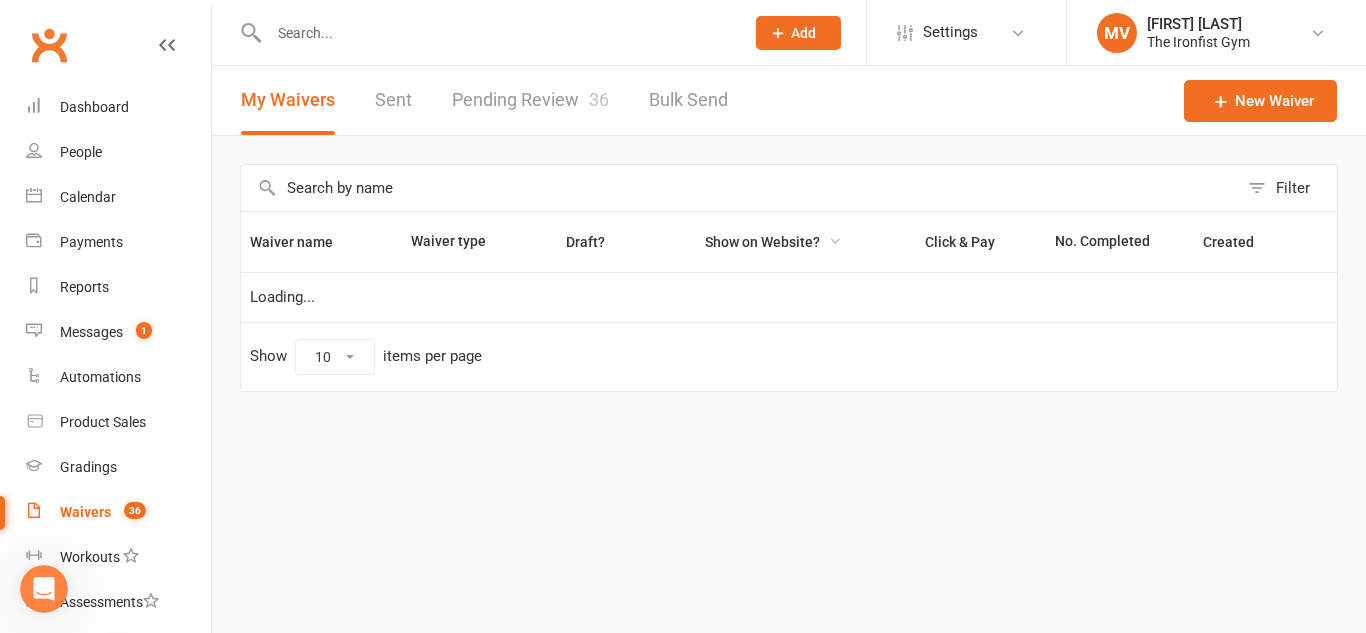 select on "100" 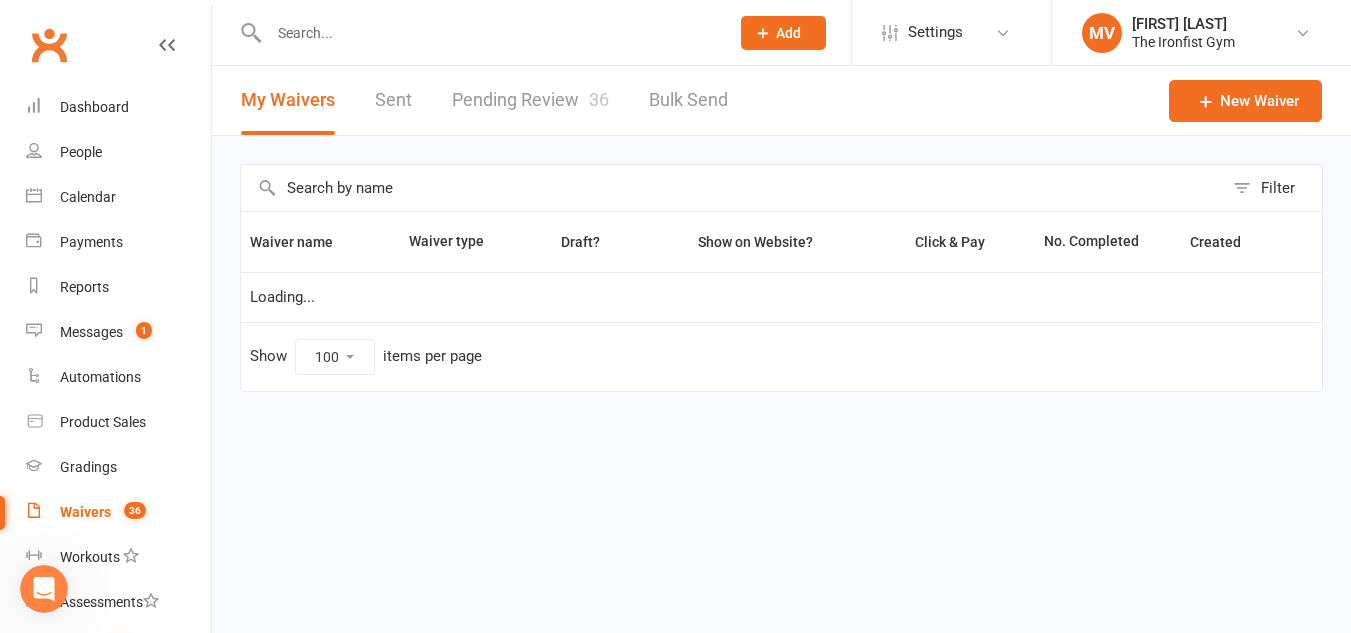 click on "Pending Review 36" at bounding box center [530, 100] 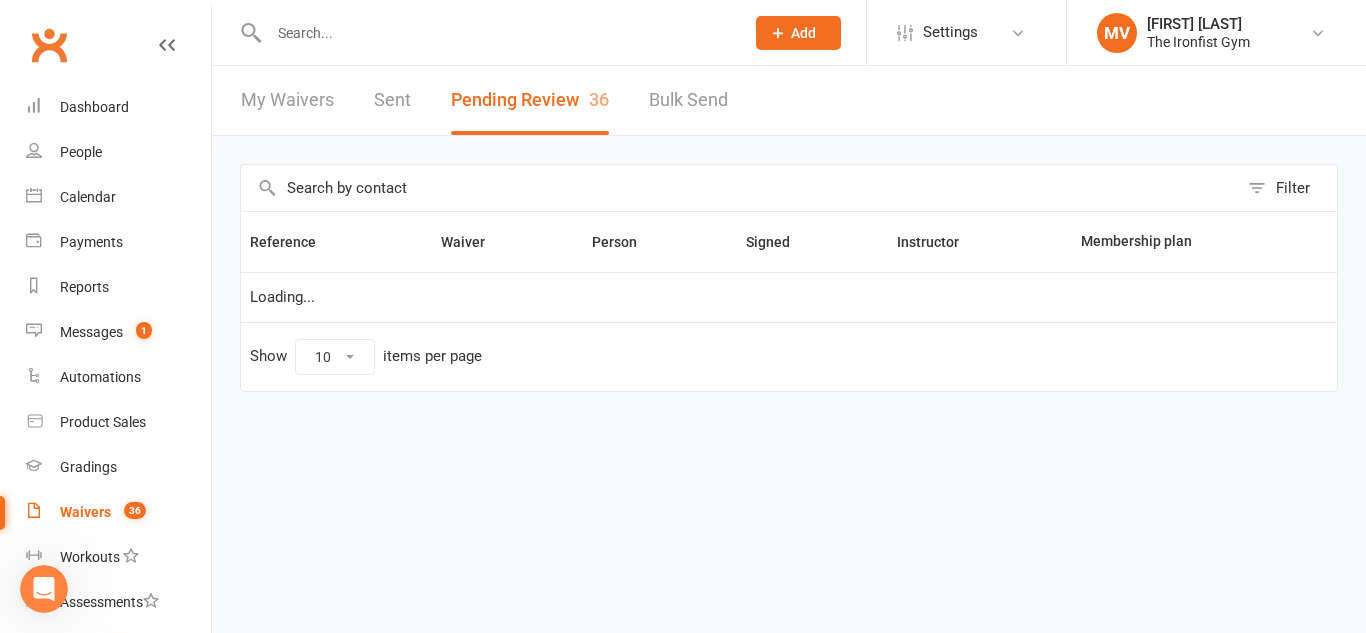 select on "50" 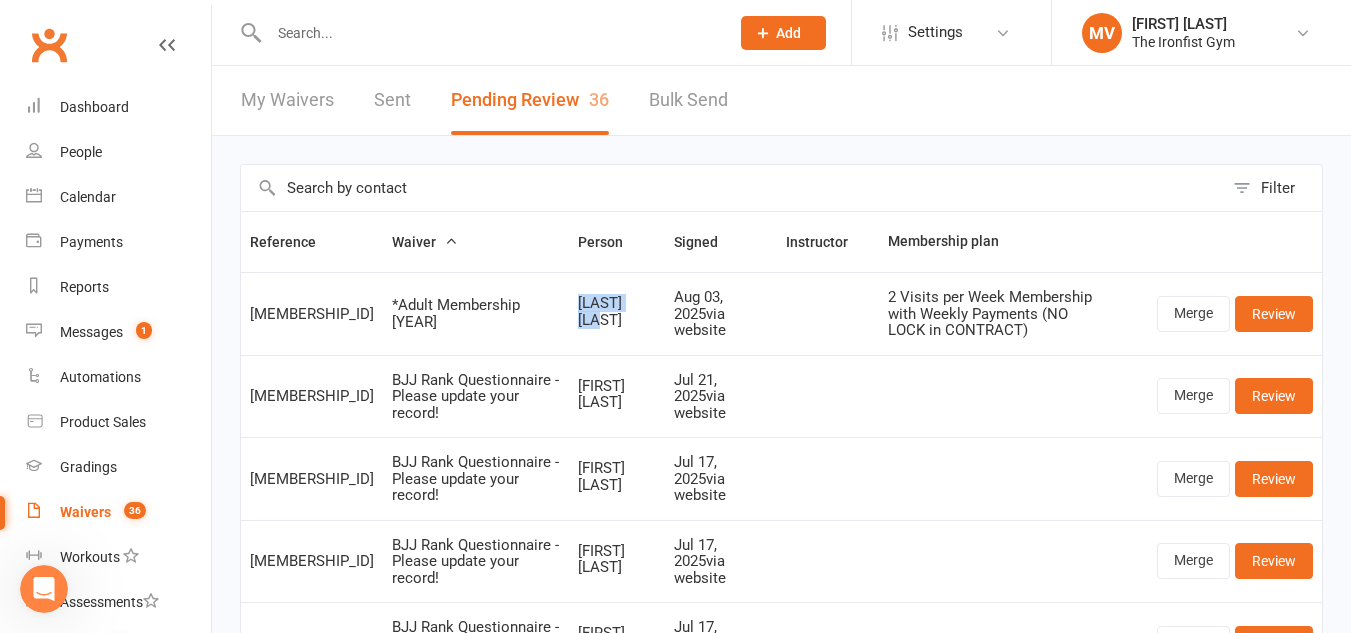 drag, startPoint x: 548, startPoint y: 309, endPoint x: 627, endPoint y: 309, distance: 79 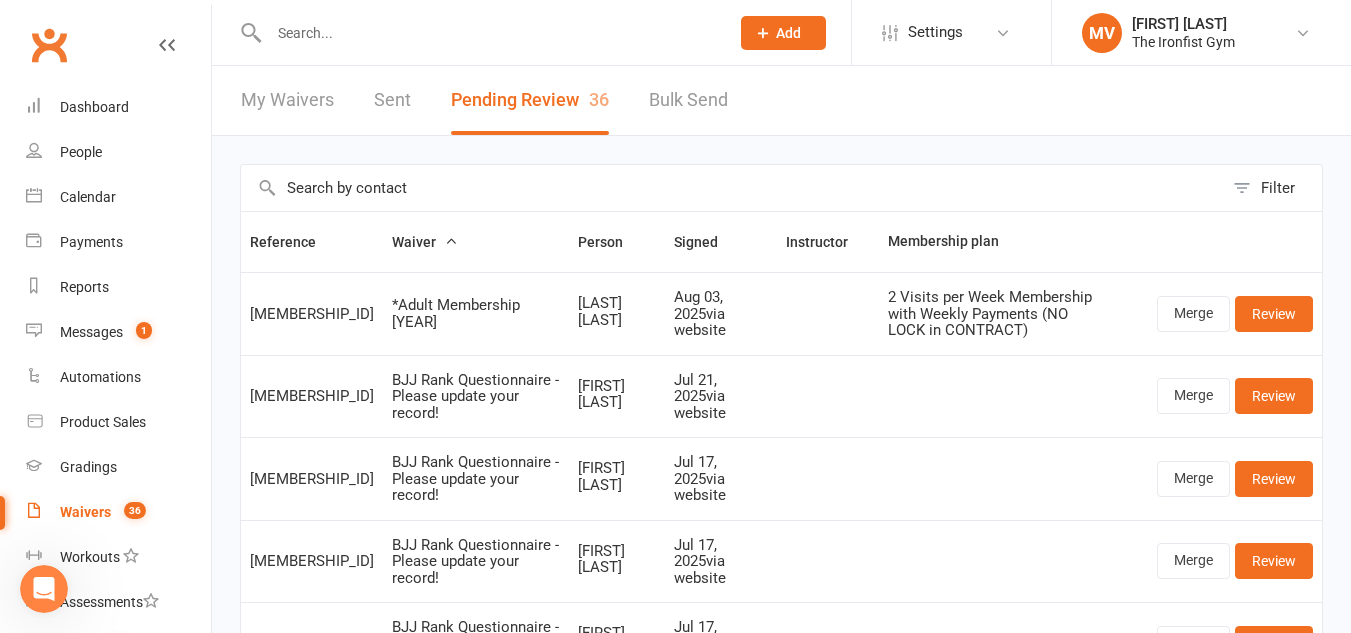 click at bounding box center (489, 33) 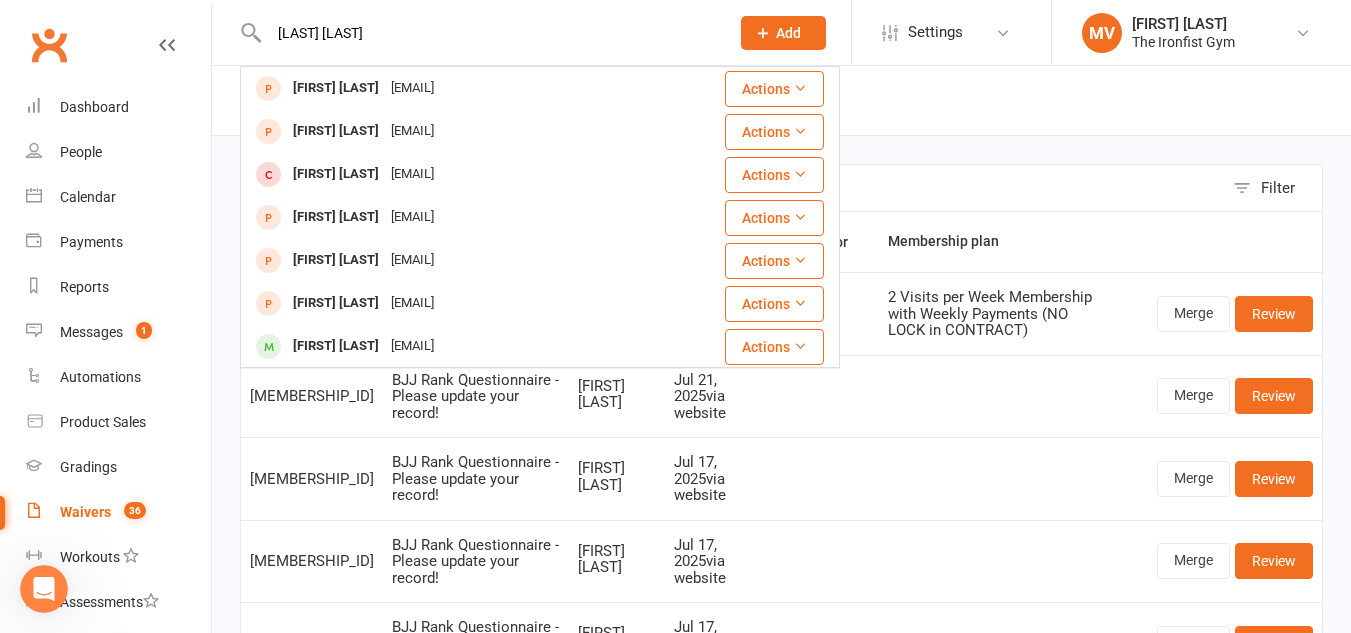 type on "[LAST] [LAST]" 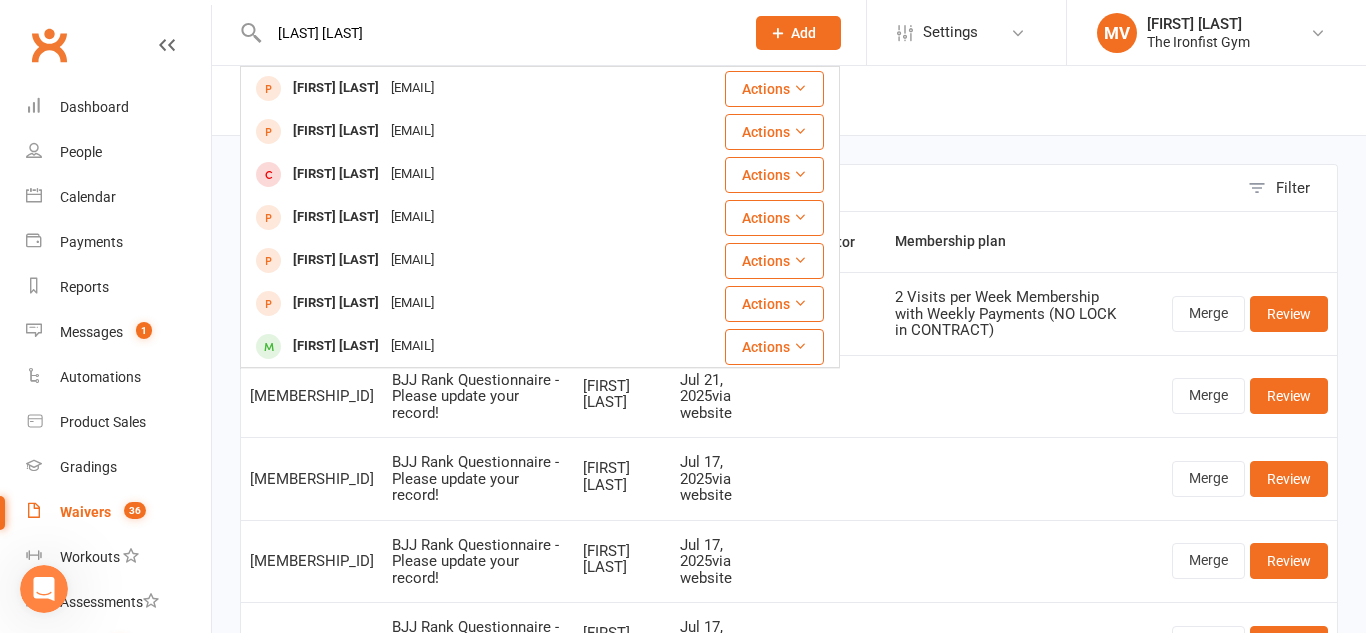 type 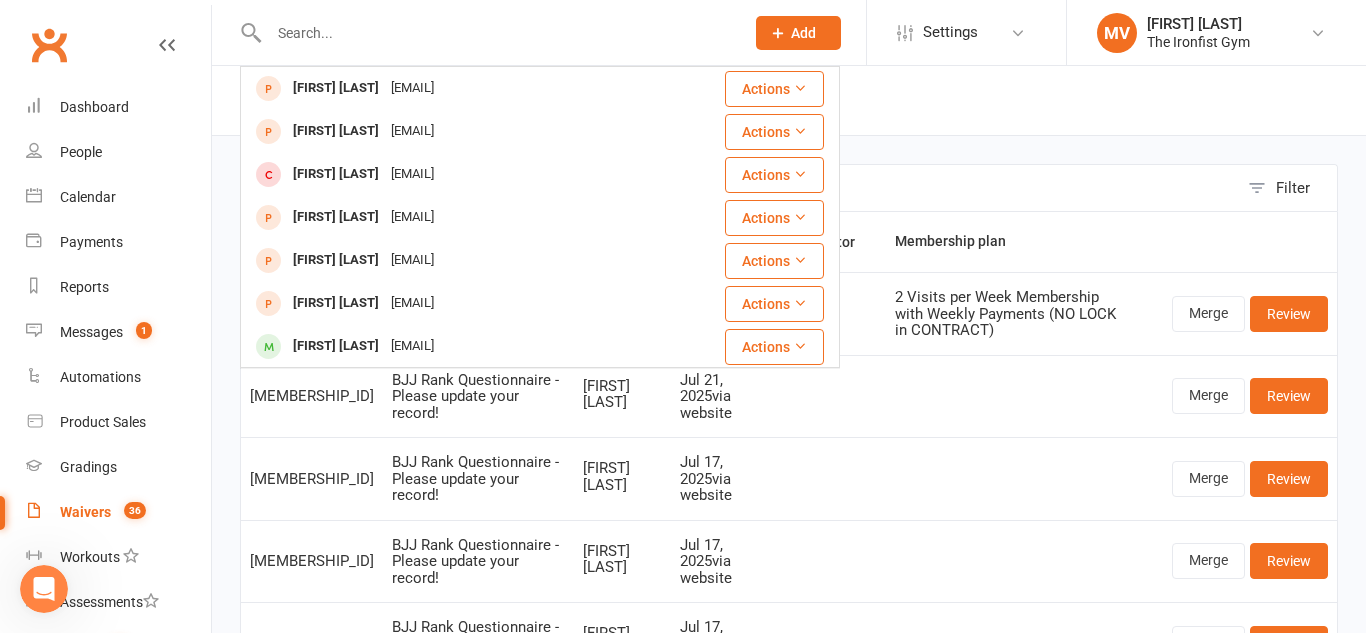 select on "100" 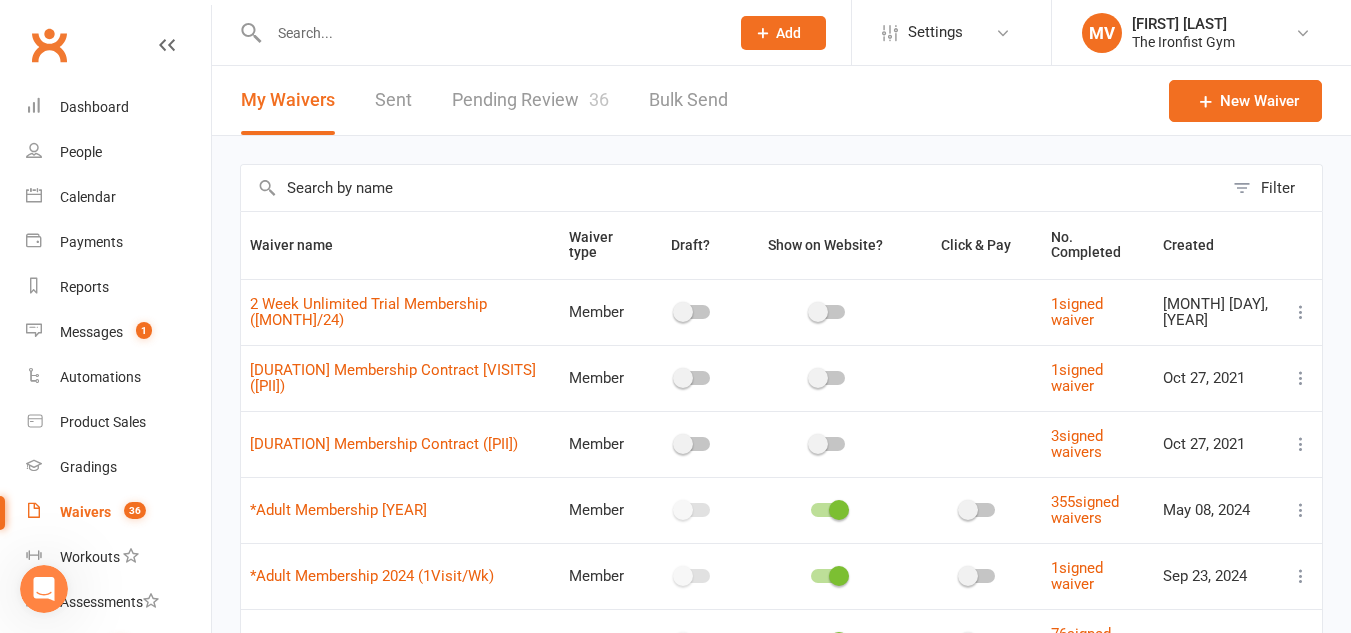 click on "Pending Review 36" at bounding box center [530, 100] 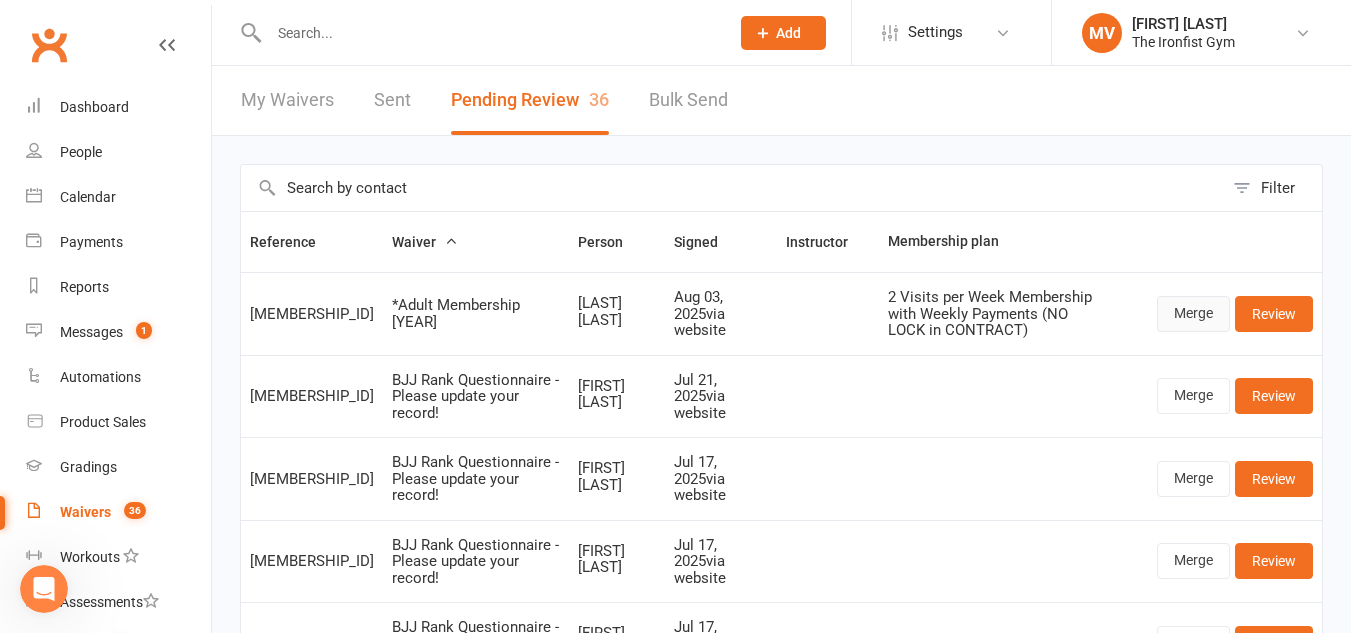 click on "Merge" at bounding box center [1193, 314] 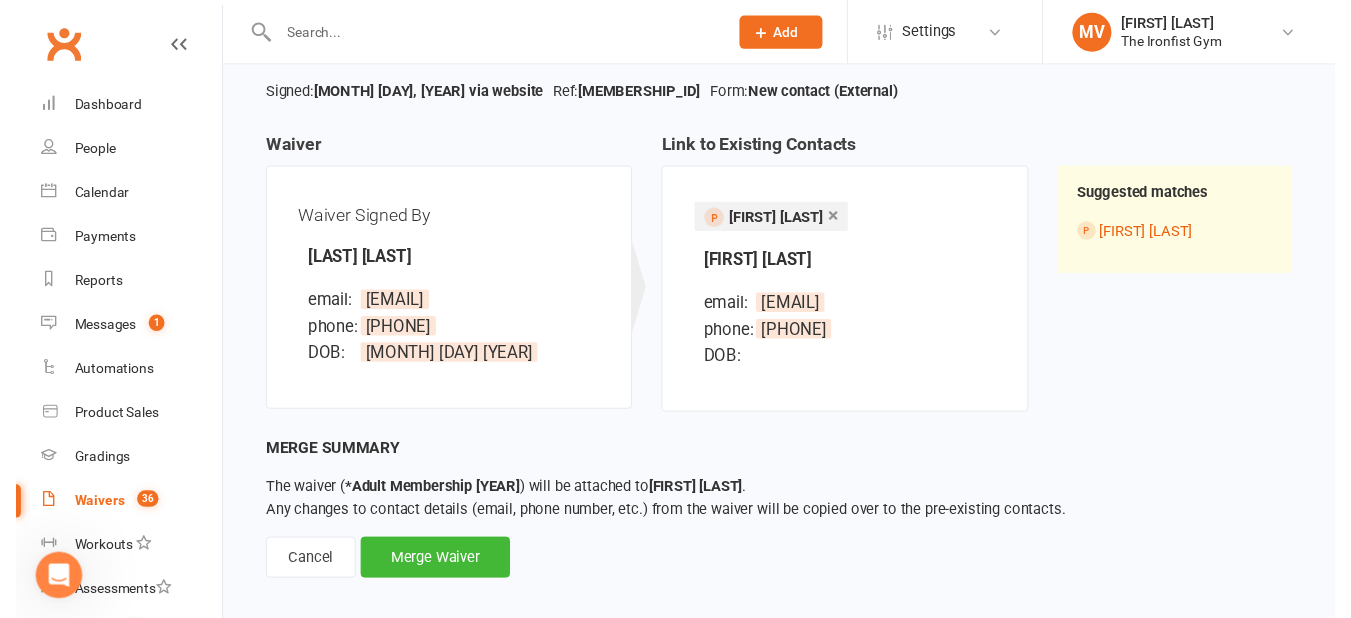 scroll, scrollTop: 162, scrollLeft: 0, axis: vertical 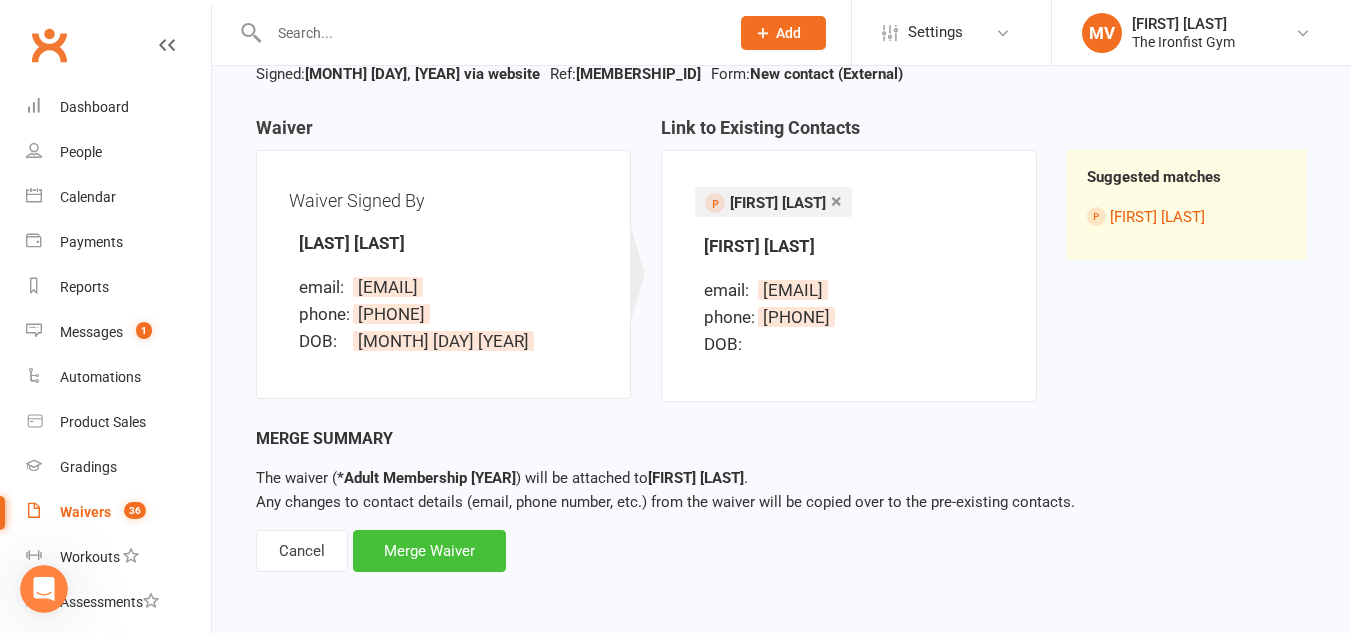 click on "Merge Waiver" at bounding box center [429, 551] 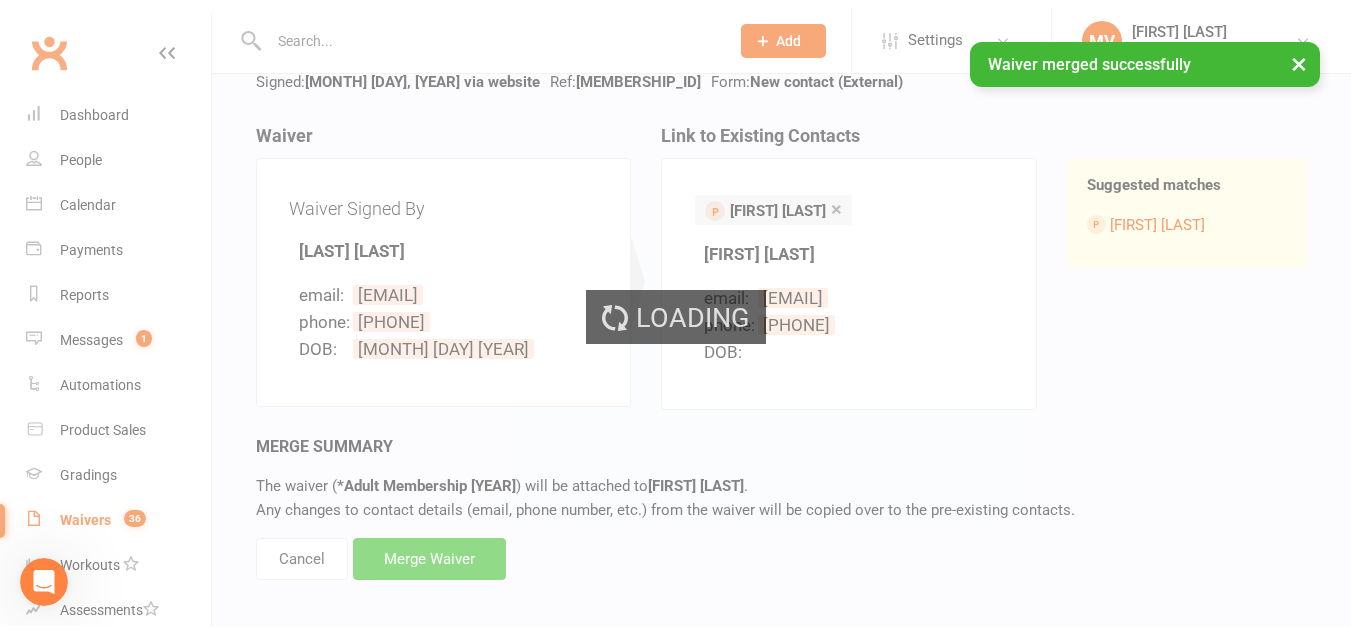 scroll, scrollTop: 6637, scrollLeft: 0, axis: vertical 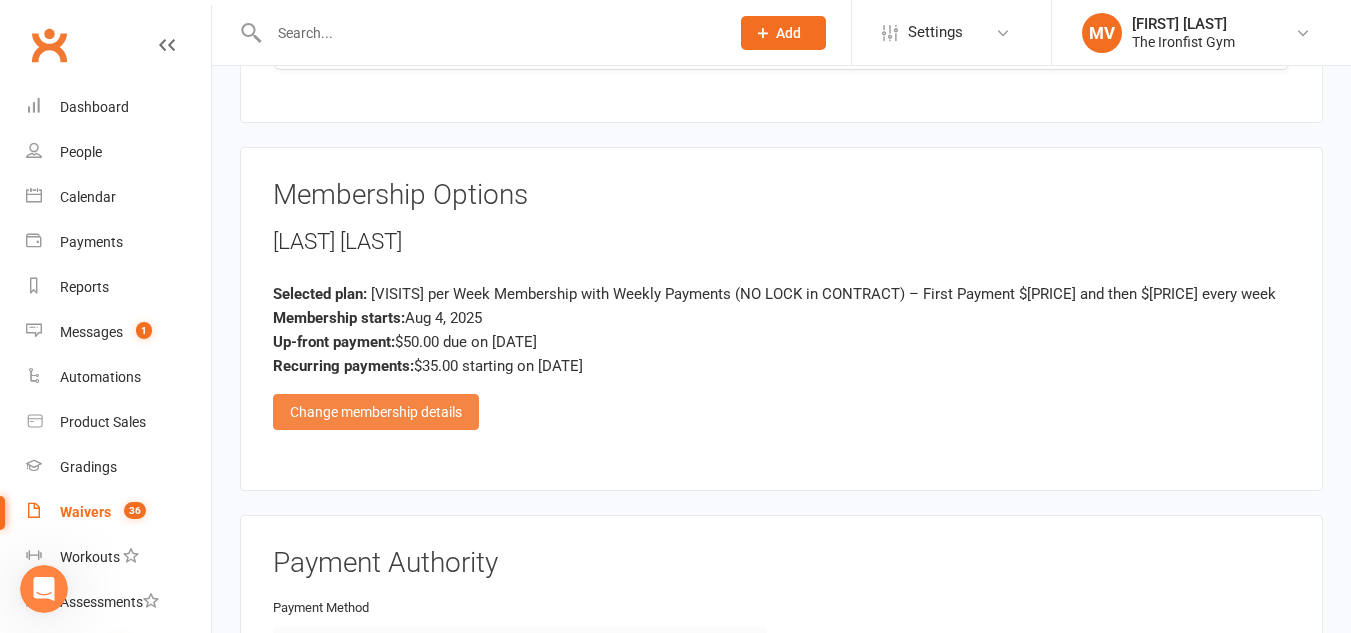 click on "Change membership details" at bounding box center [376, 412] 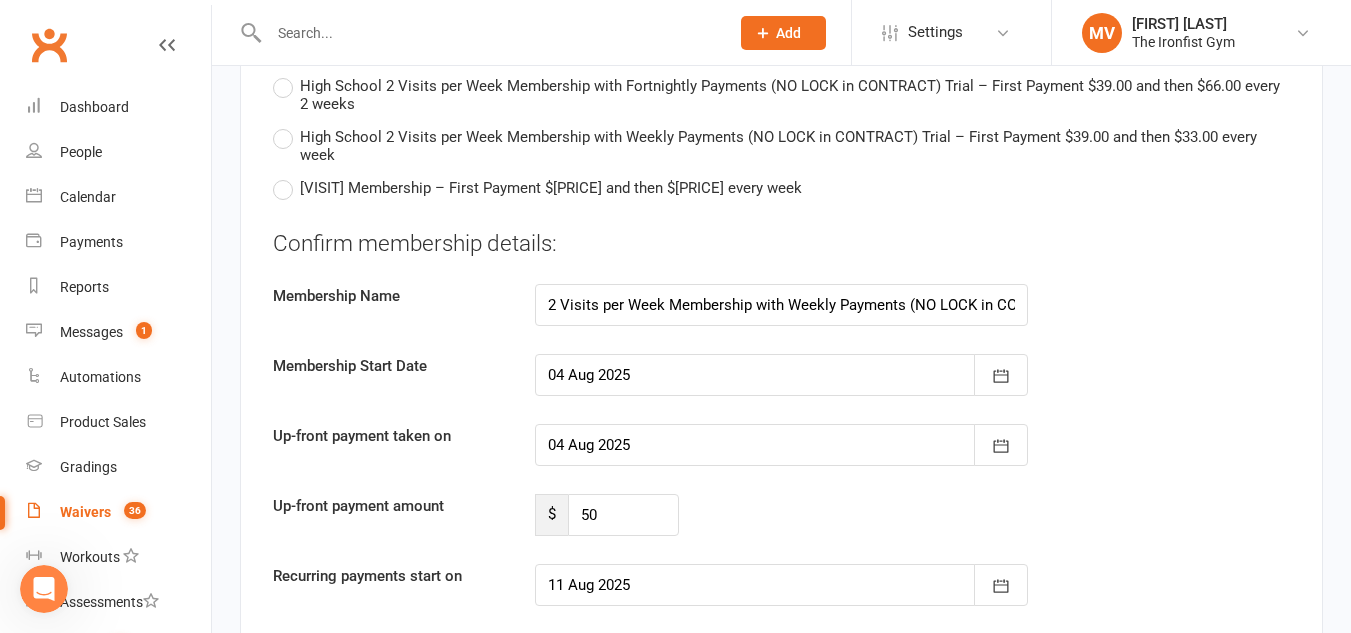 scroll, scrollTop: 4300, scrollLeft: 0, axis: vertical 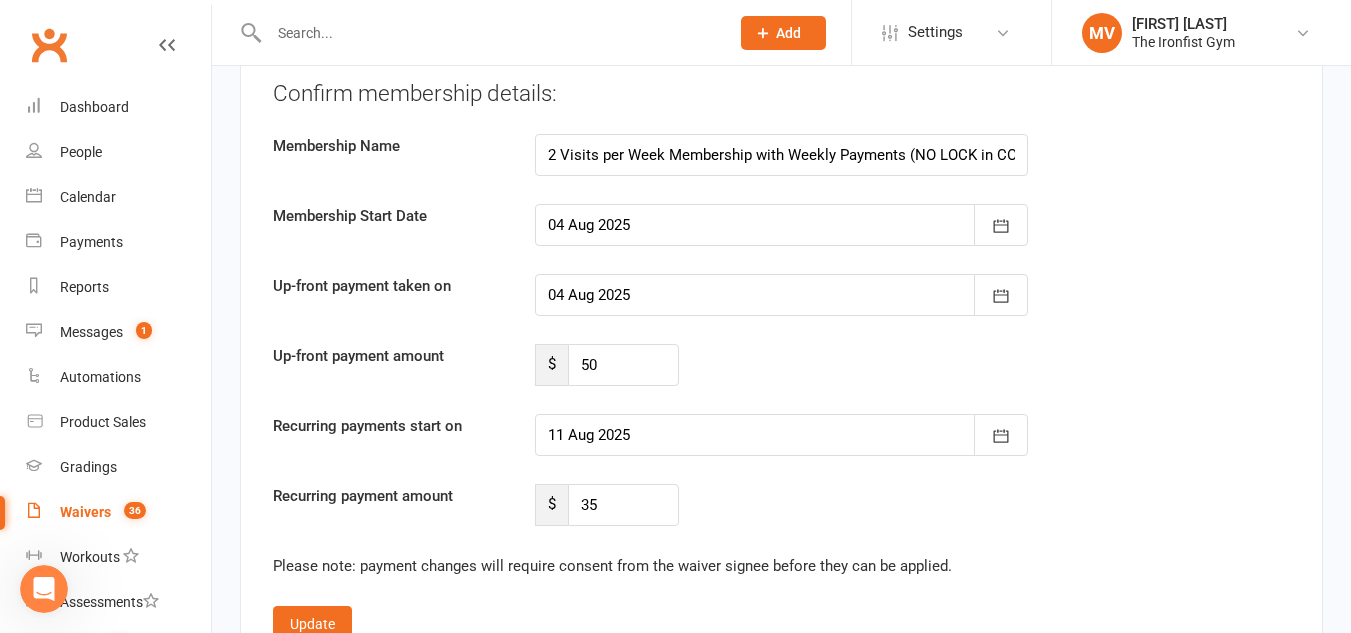 click at bounding box center (782, 225) 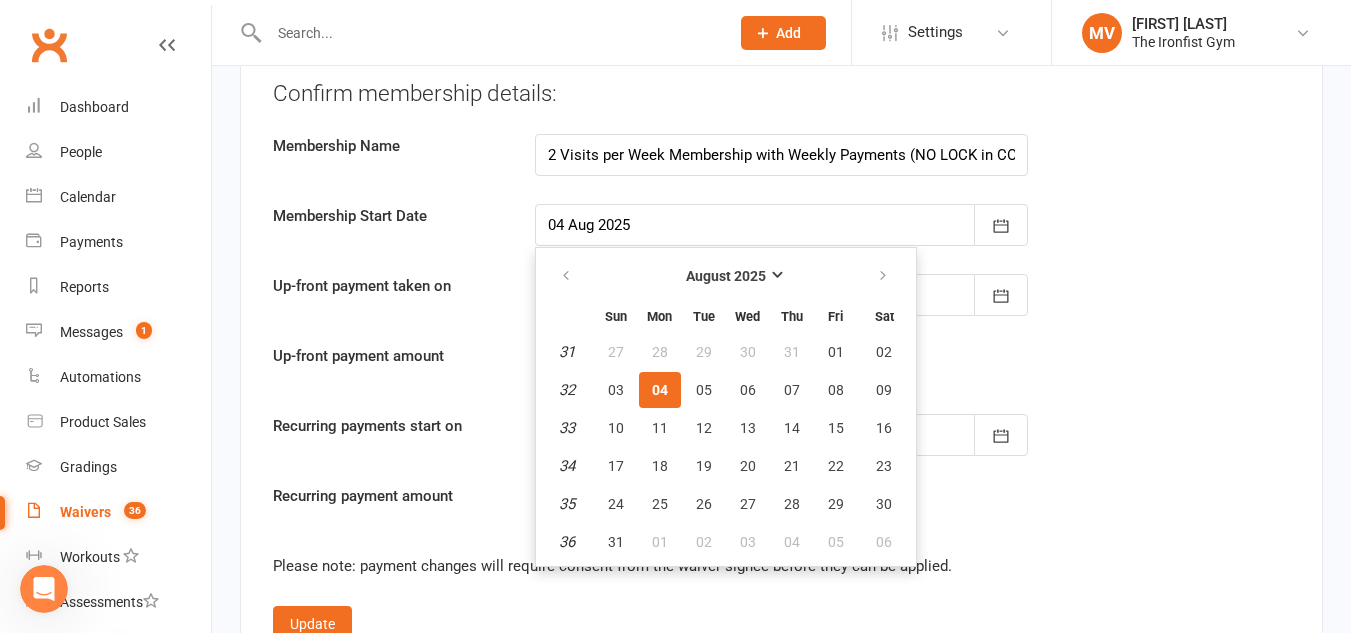 click at bounding box center (782, 225) 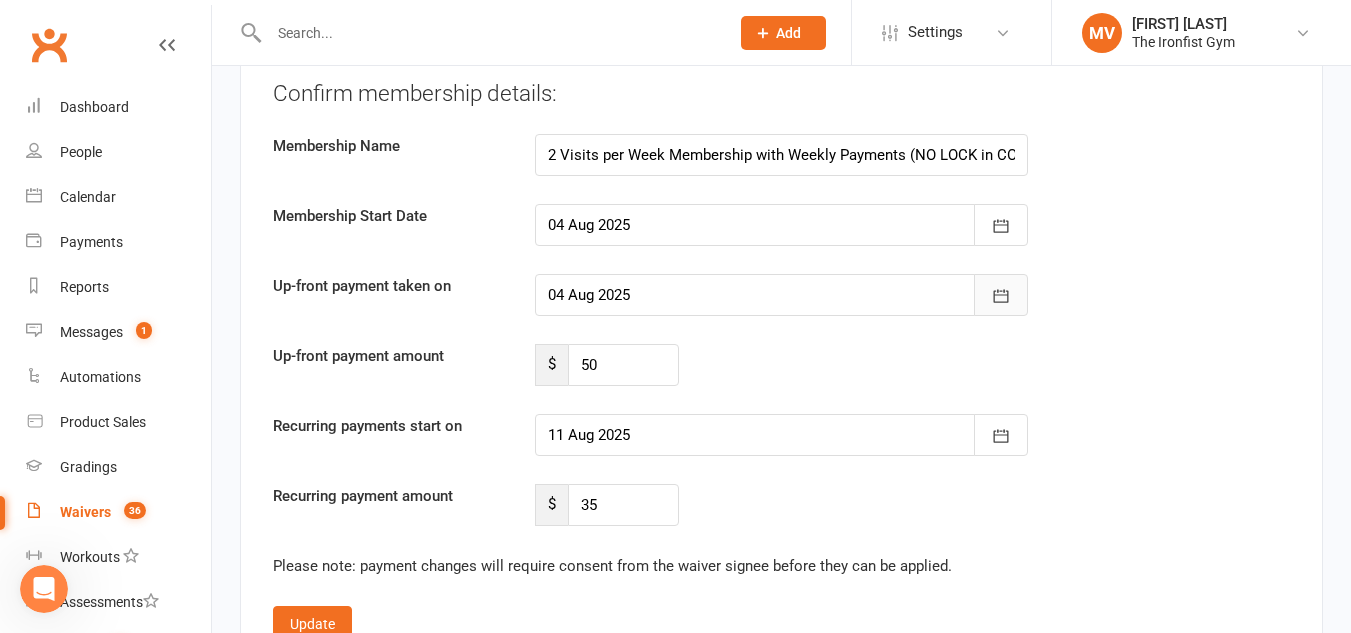 click 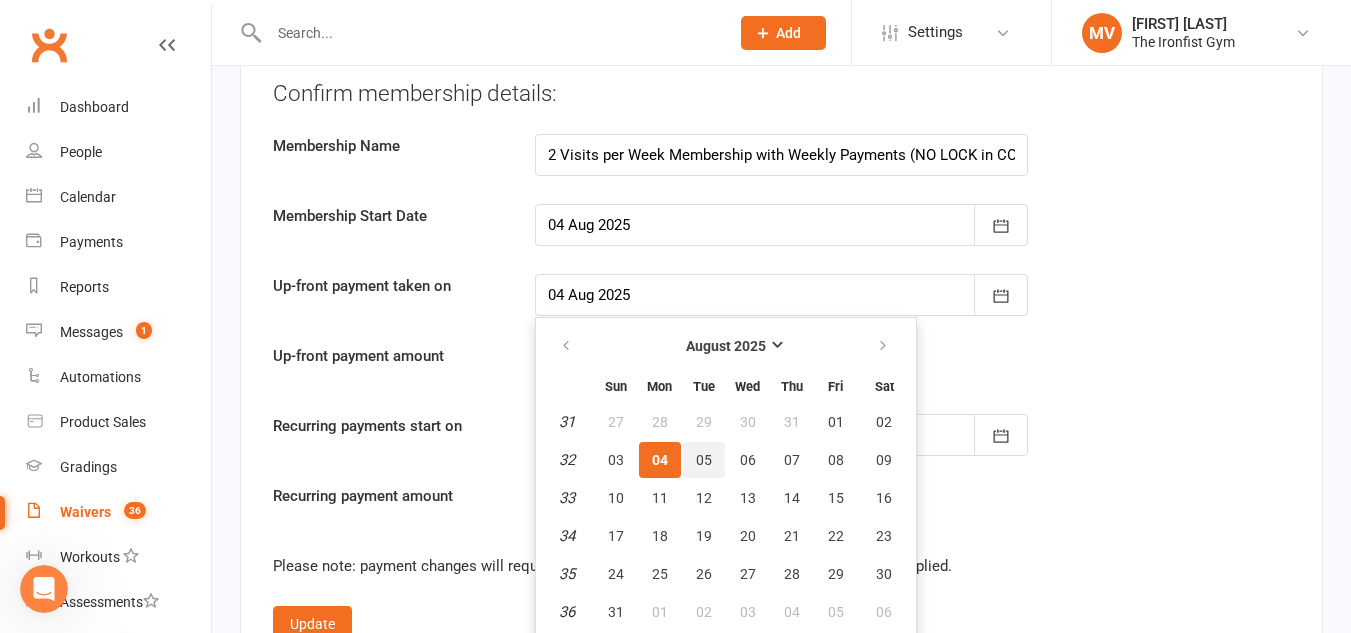 click on "05" at bounding box center (704, 460) 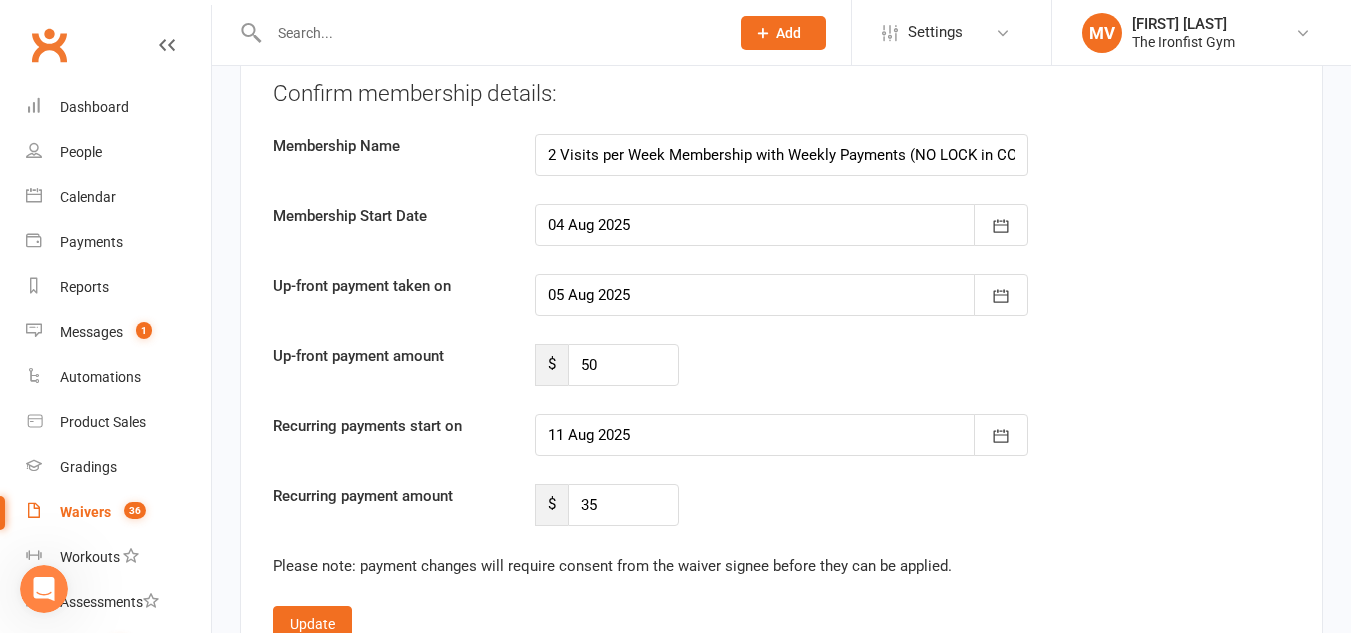 click at bounding box center (782, 435) 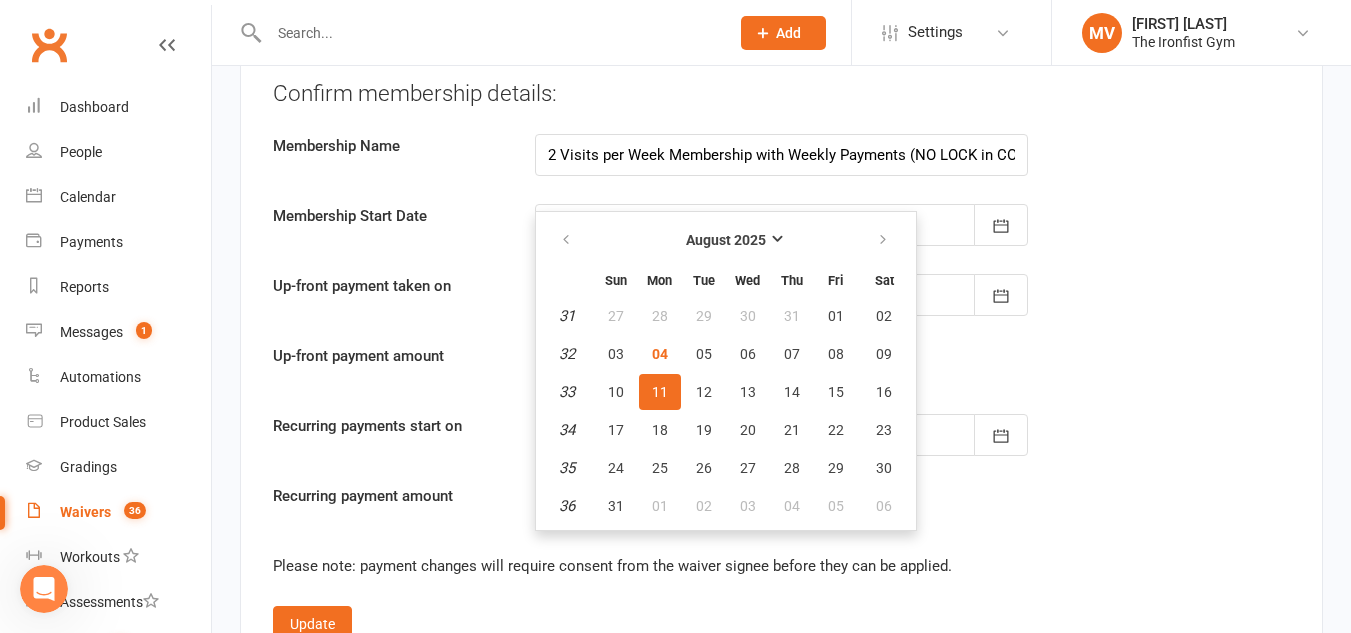 click on "11" at bounding box center [660, 392] 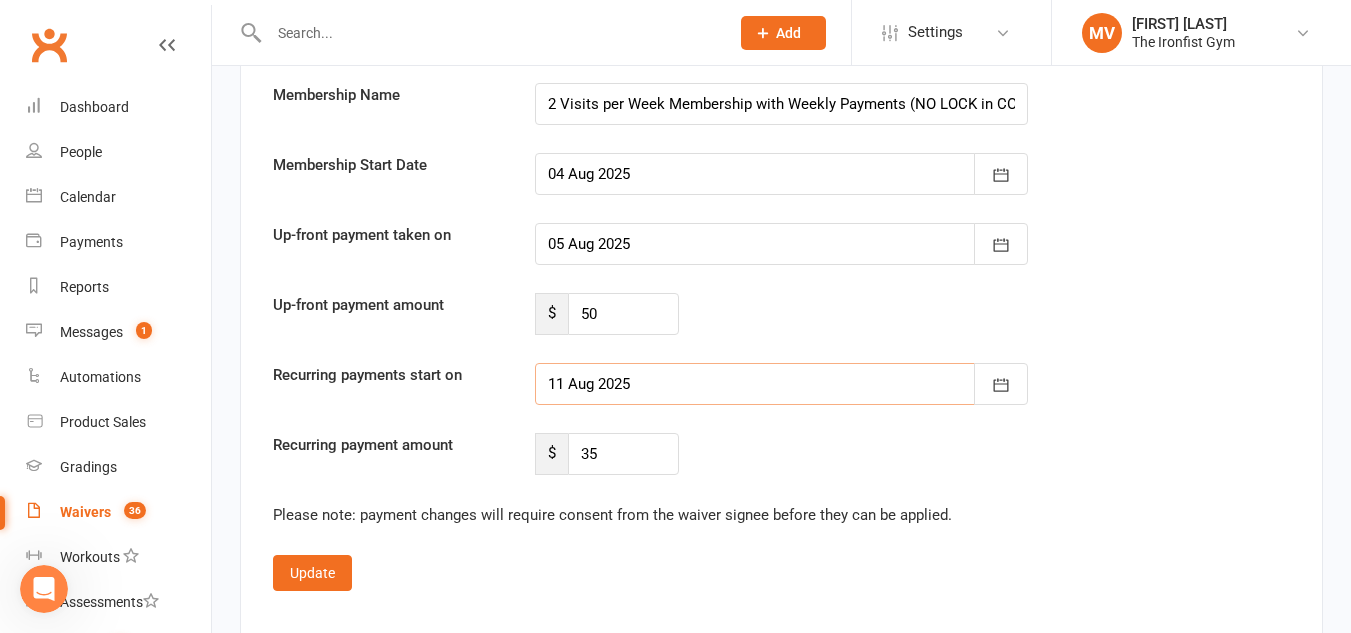scroll, scrollTop: 4400, scrollLeft: 0, axis: vertical 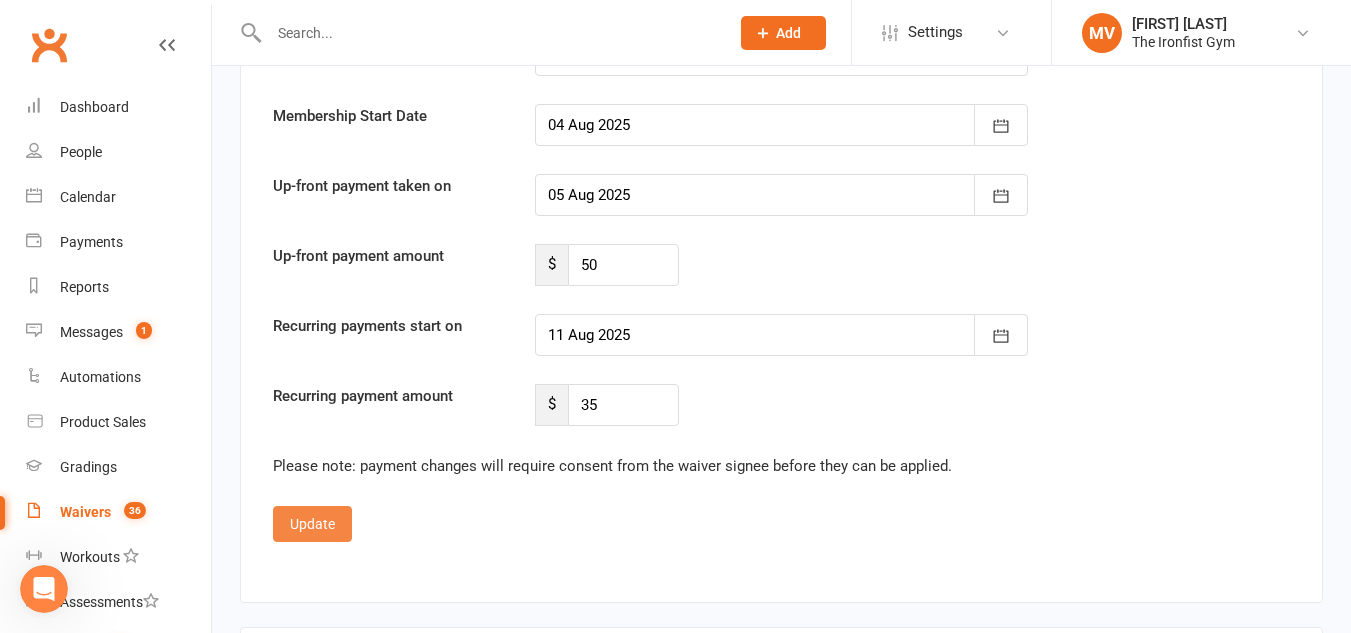 click on "Update" at bounding box center [312, 524] 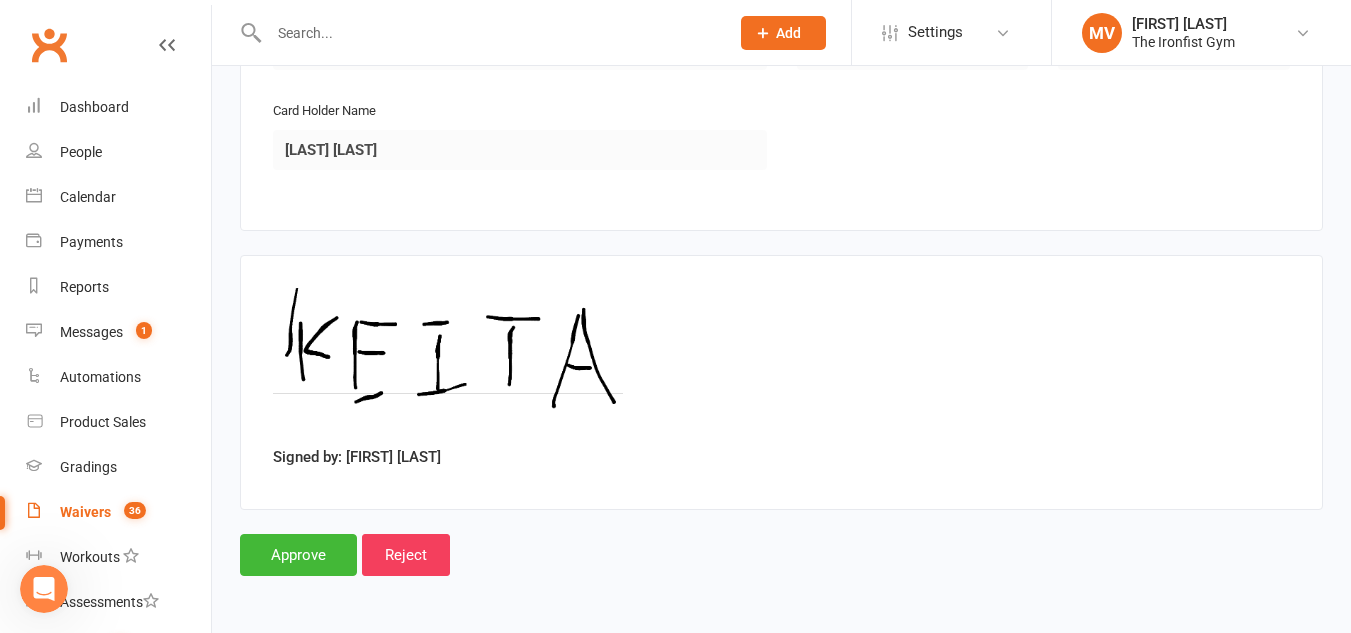 scroll, scrollTop: 2397, scrollLeft: 0, axis: vertical 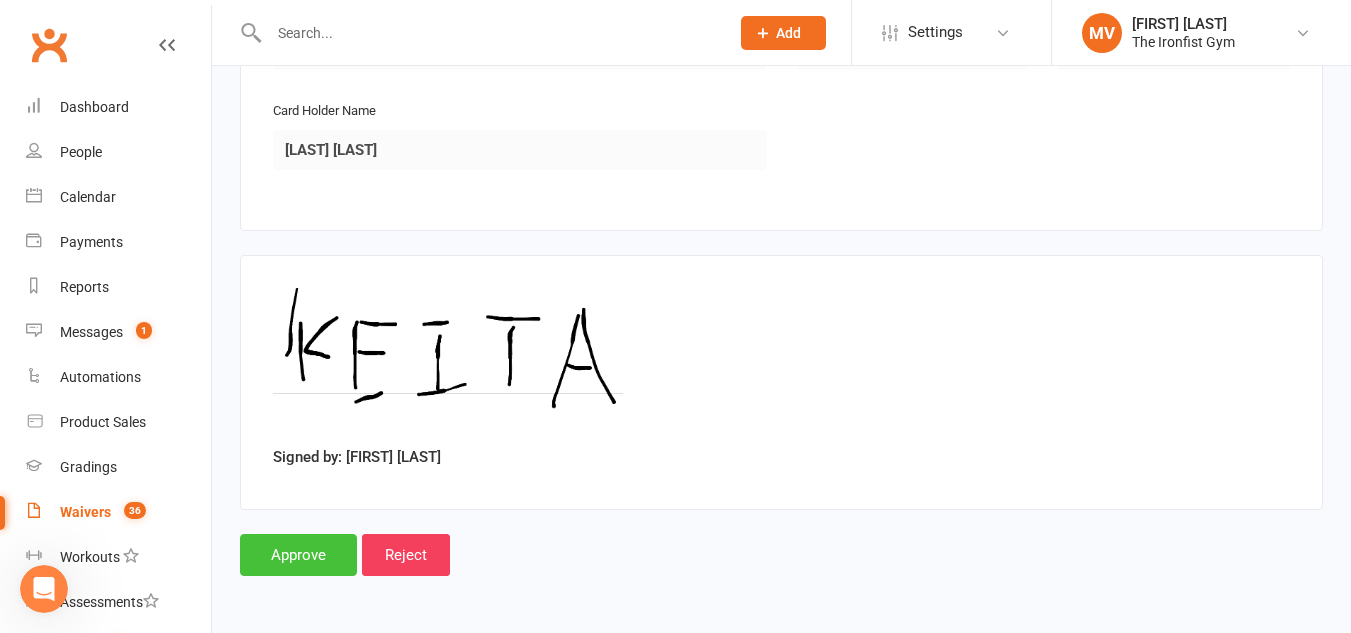 click on "Approve" at bounding box center (298, 555) 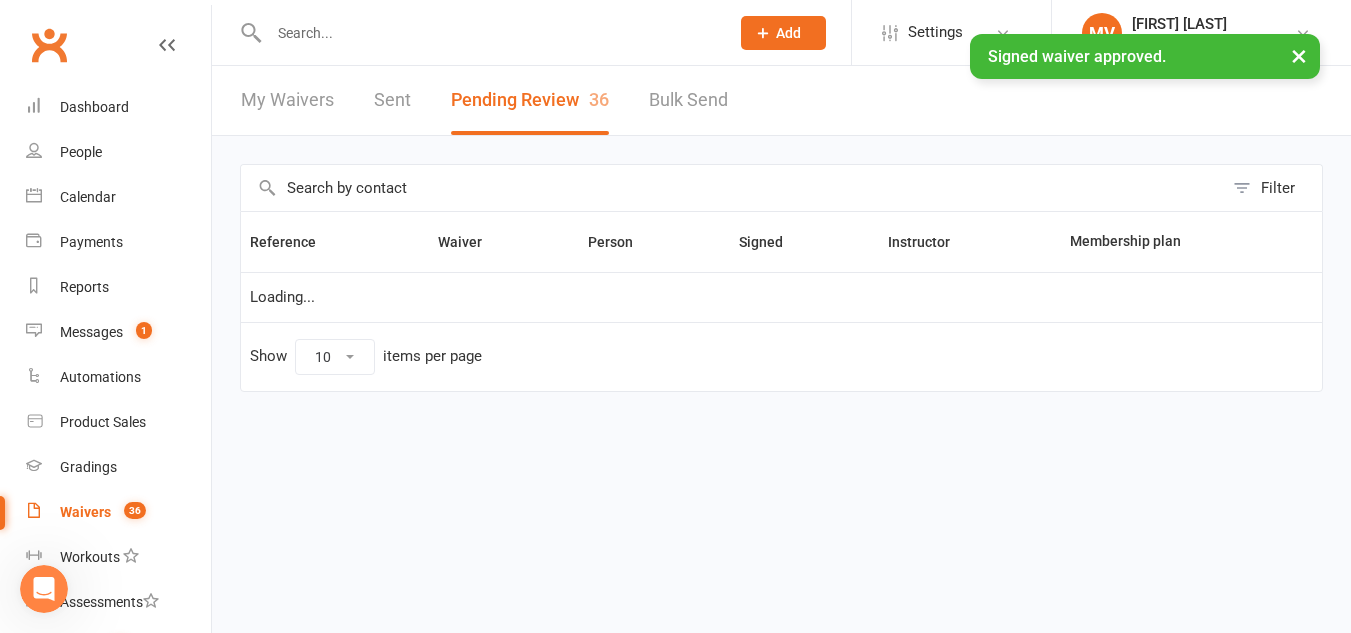 select on "50" 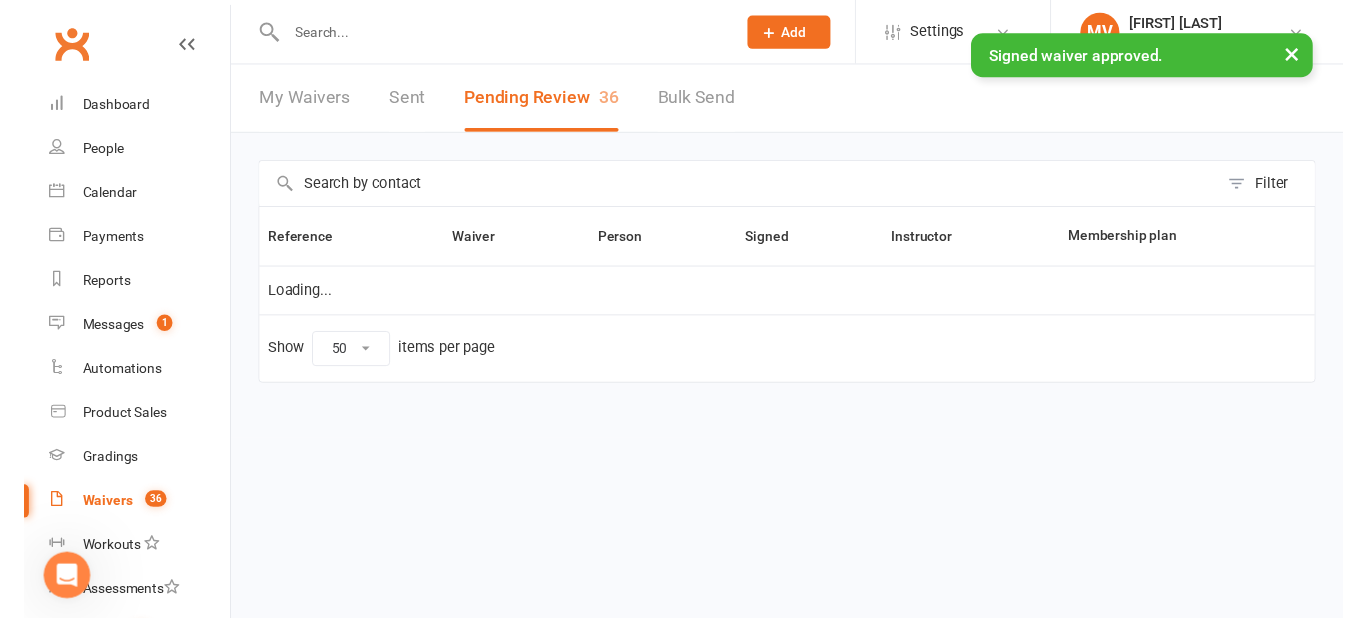scroll, scrollTop: 0, scrollLeft: 0, axis: both 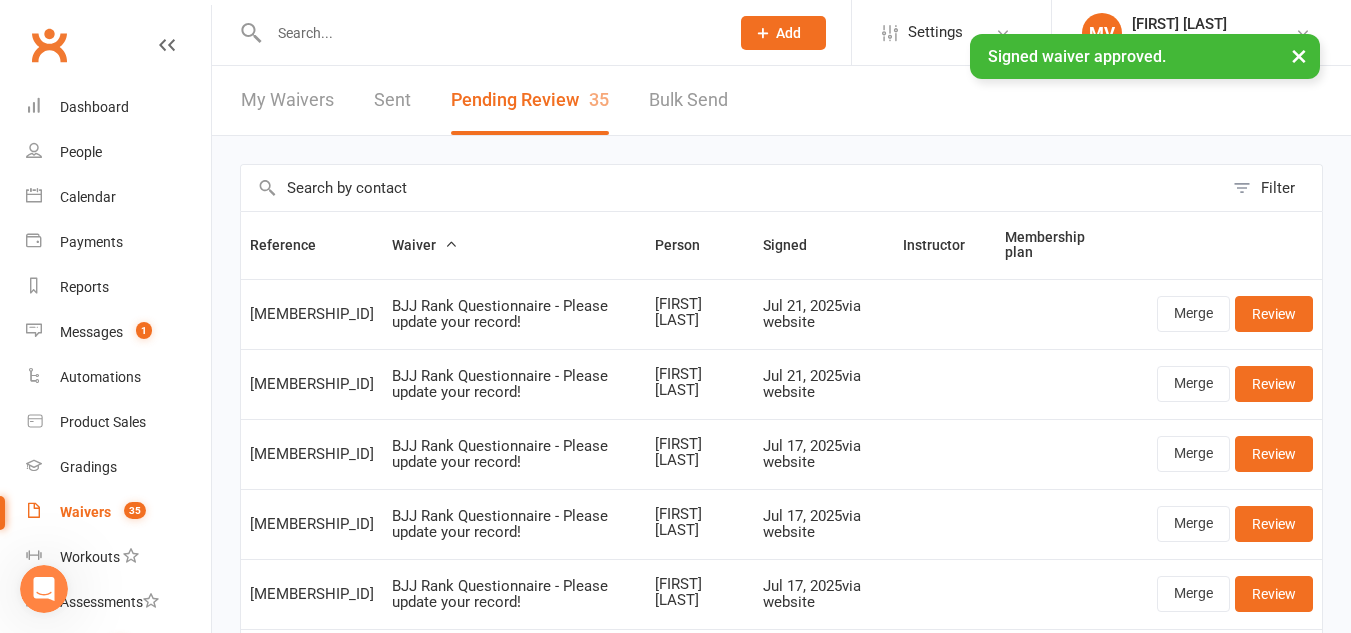 click on "× Signed waiver approved." at bounding box center [662, 34] 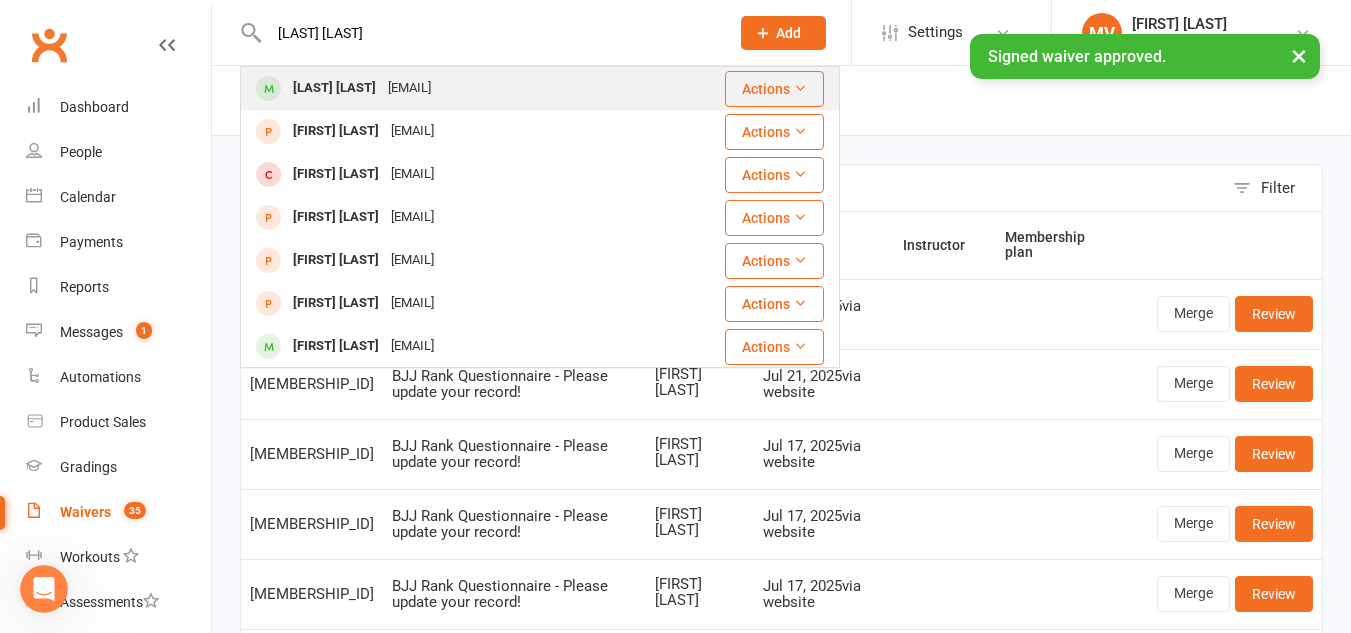 type on "[LAST] [LAST]" 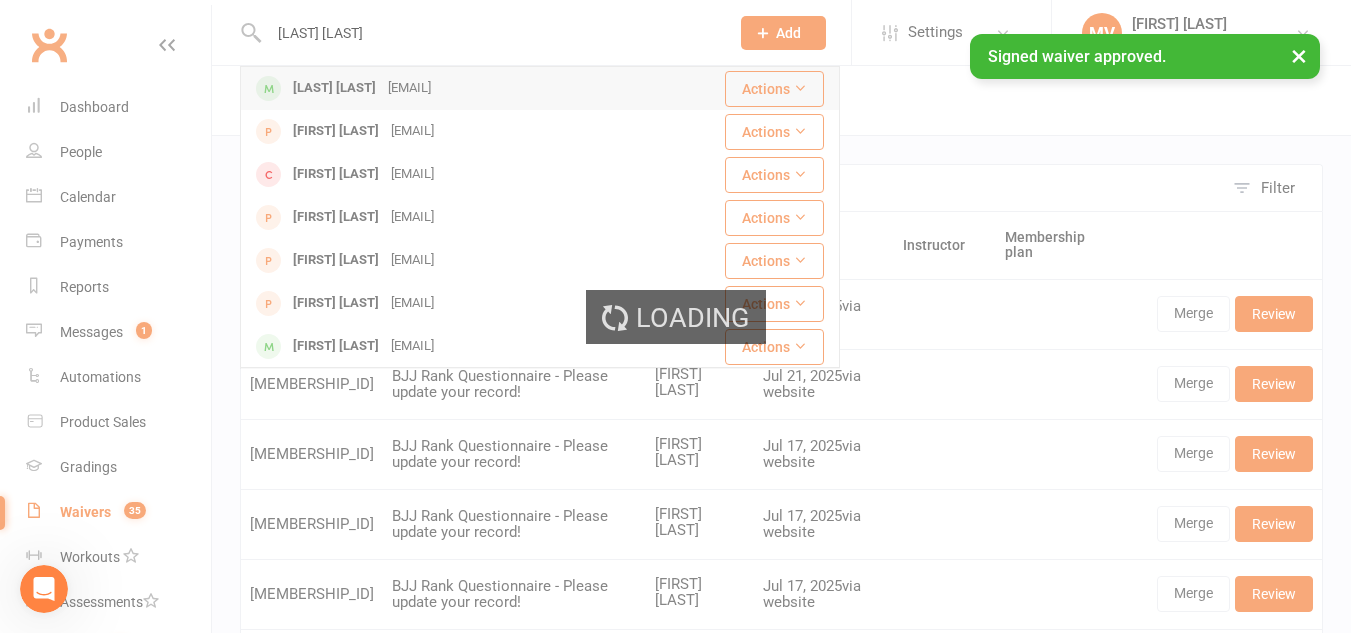 type 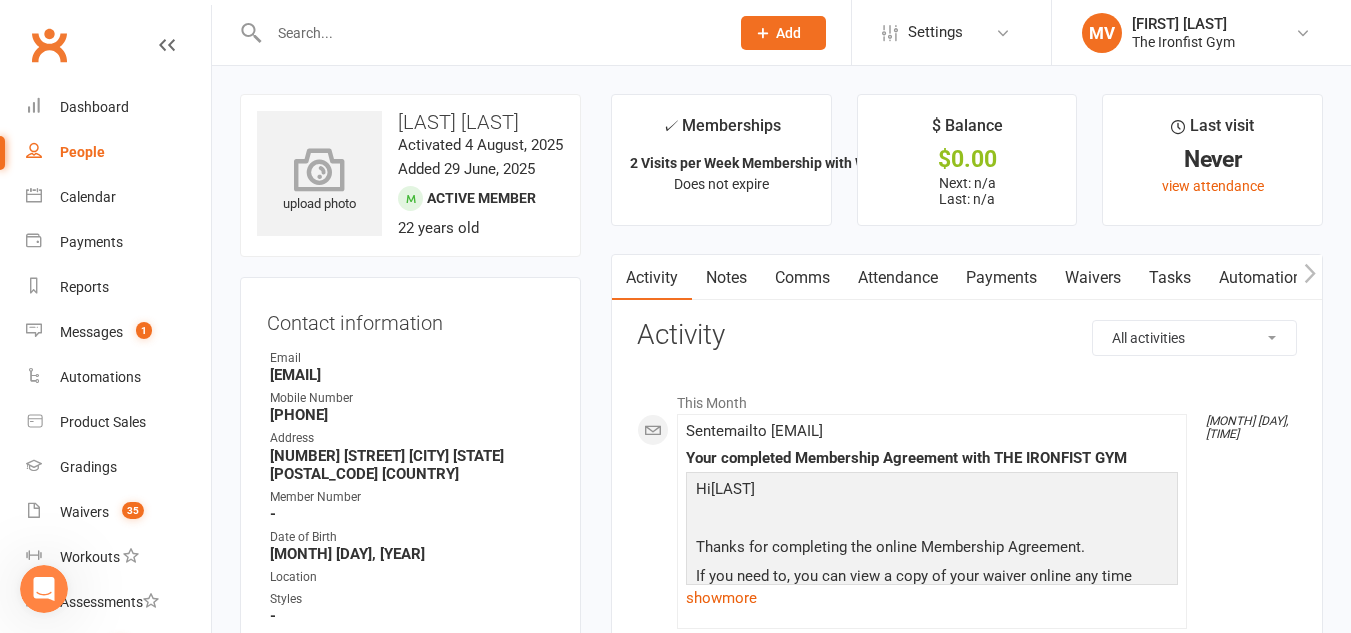 click at bounding box center [320, 169] 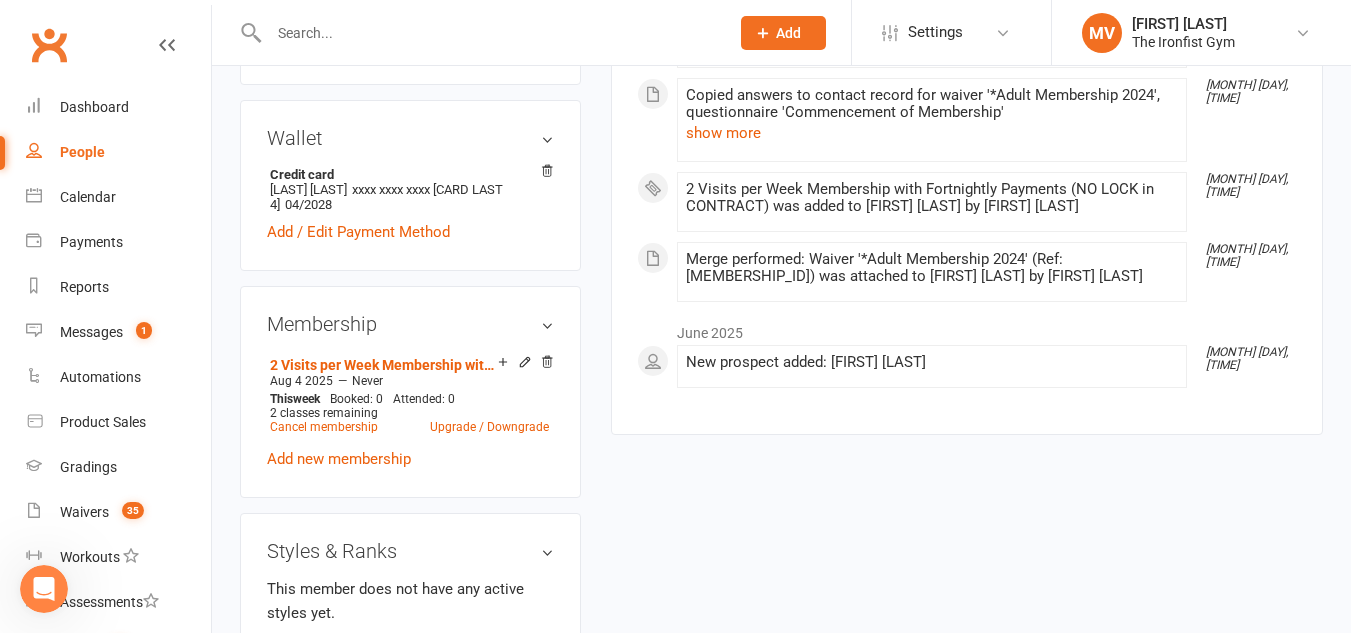 scroll, scrollTop: 800, scrollLeft: 0, axis: vertical 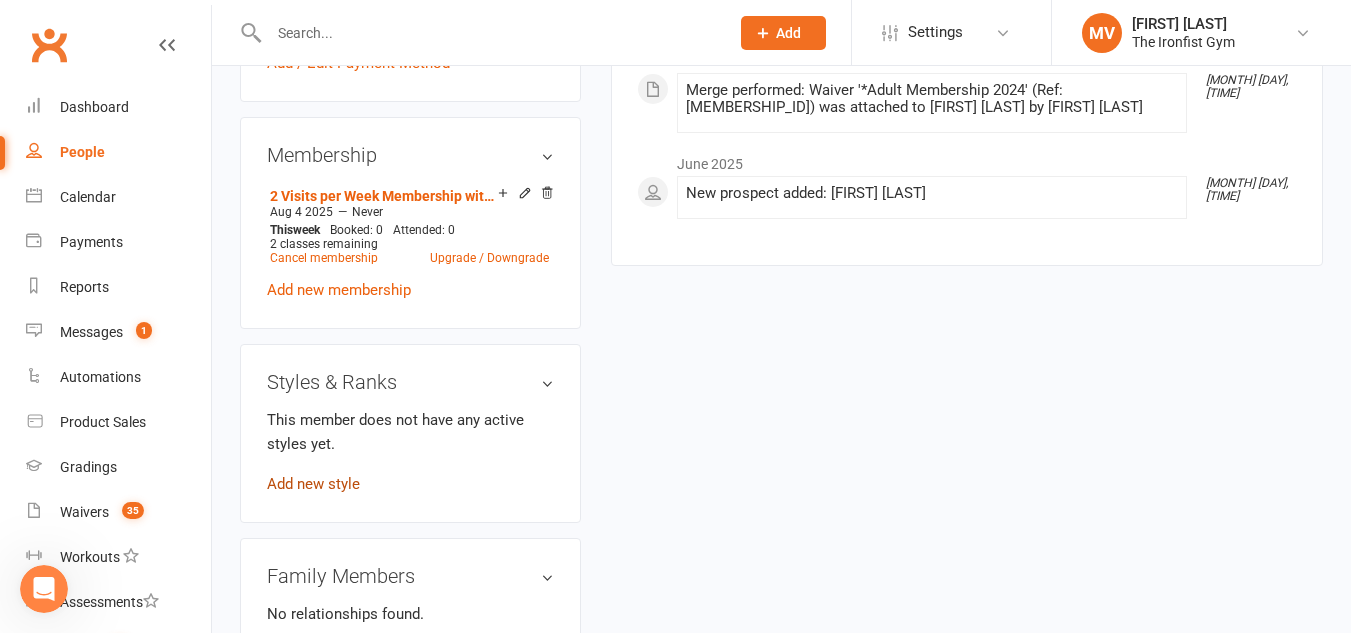 click on "Add new style" at bounding box center (313, 484) 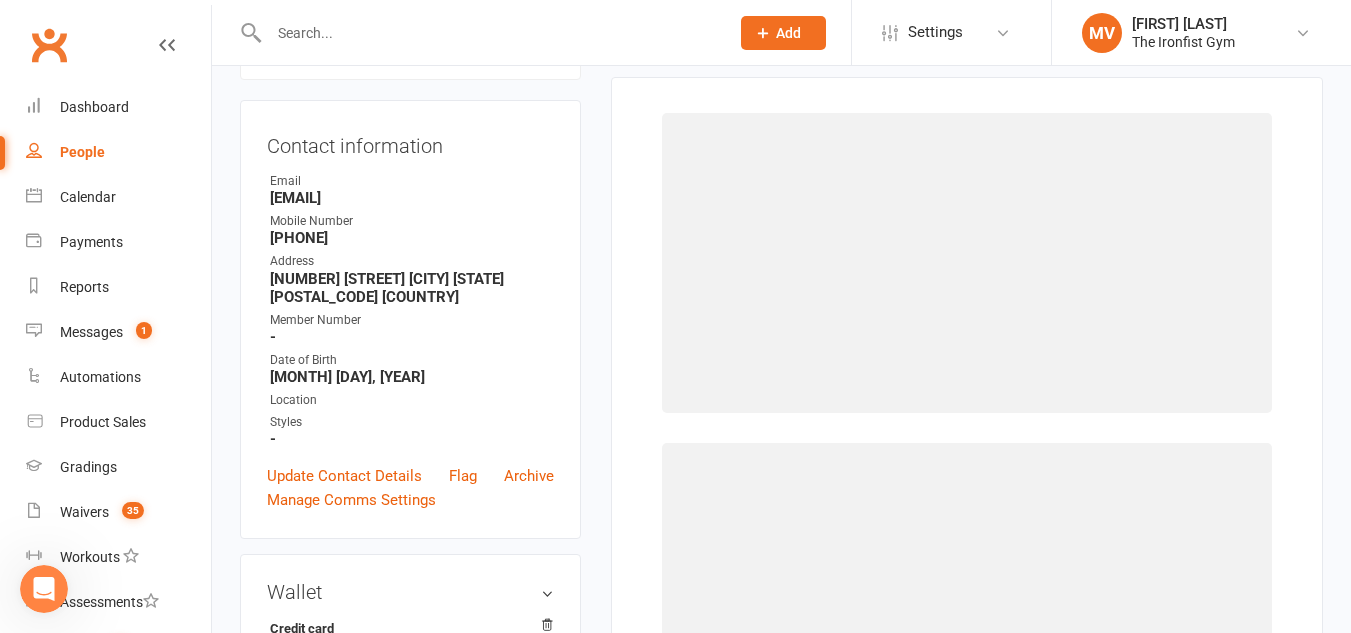 scroll, scrollTop: 154, scrollLeft: 0, axis: vertical 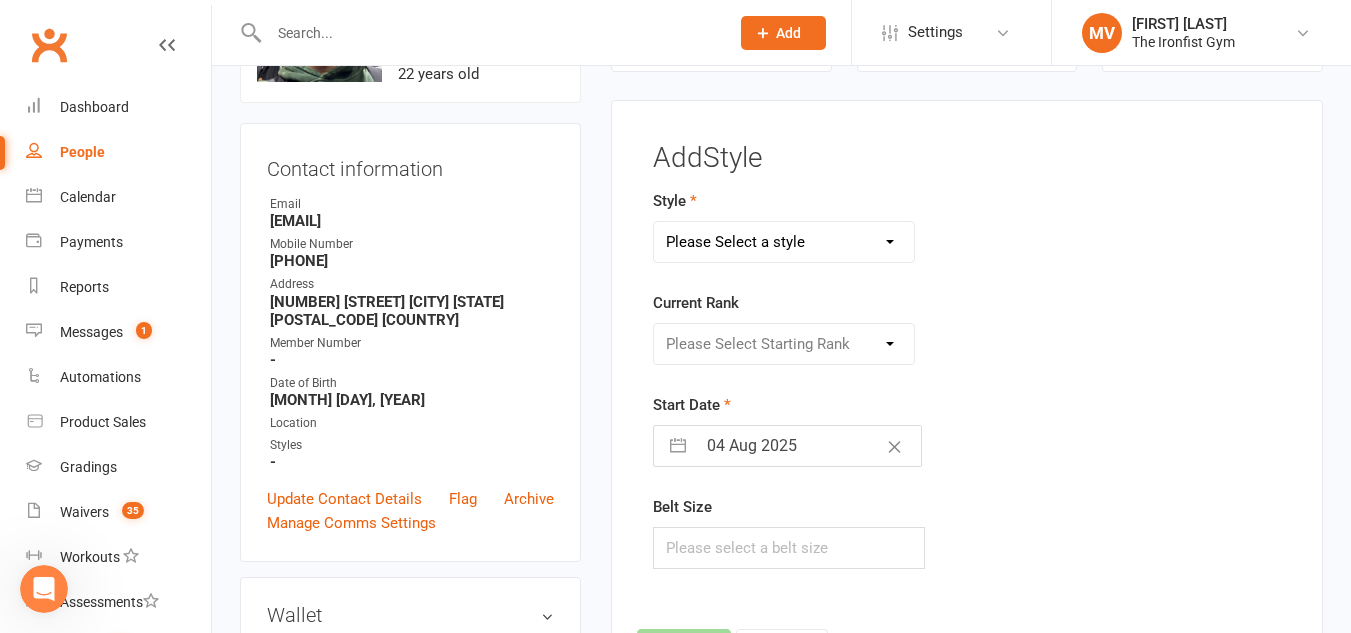 click on "Please Select a style BJJ  MUAY THAI" at bounding box center (784, 242) 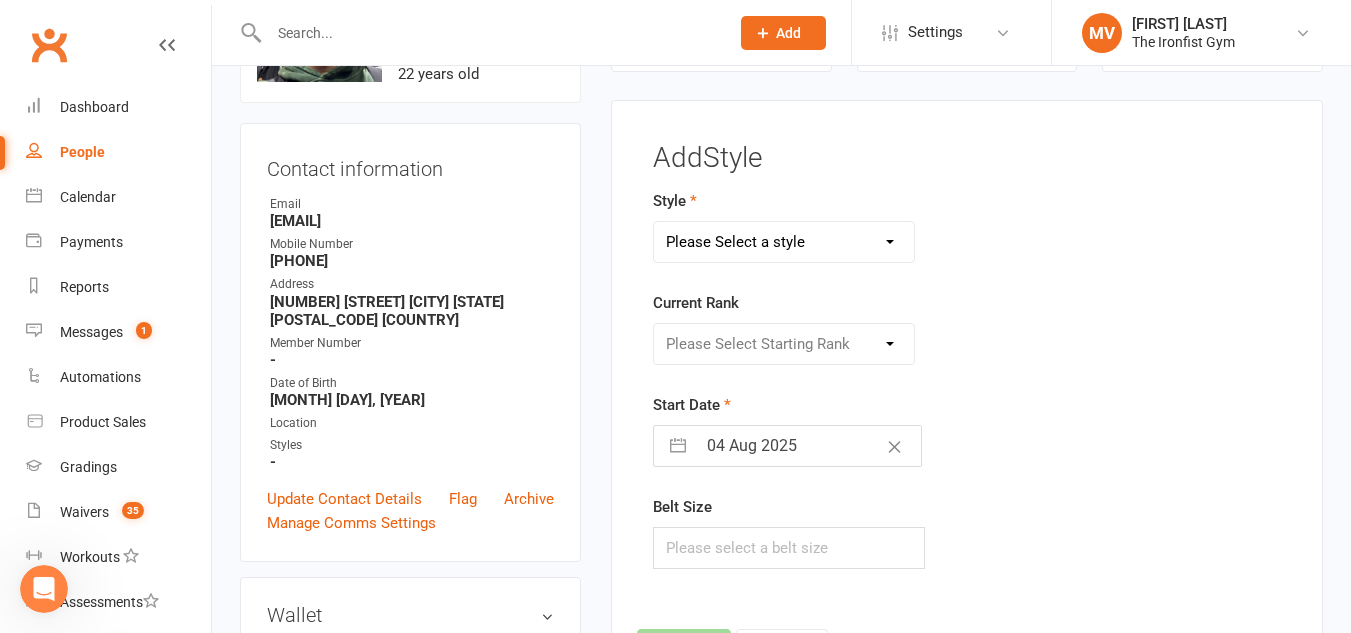 select on "[POSTAL_CODE]" 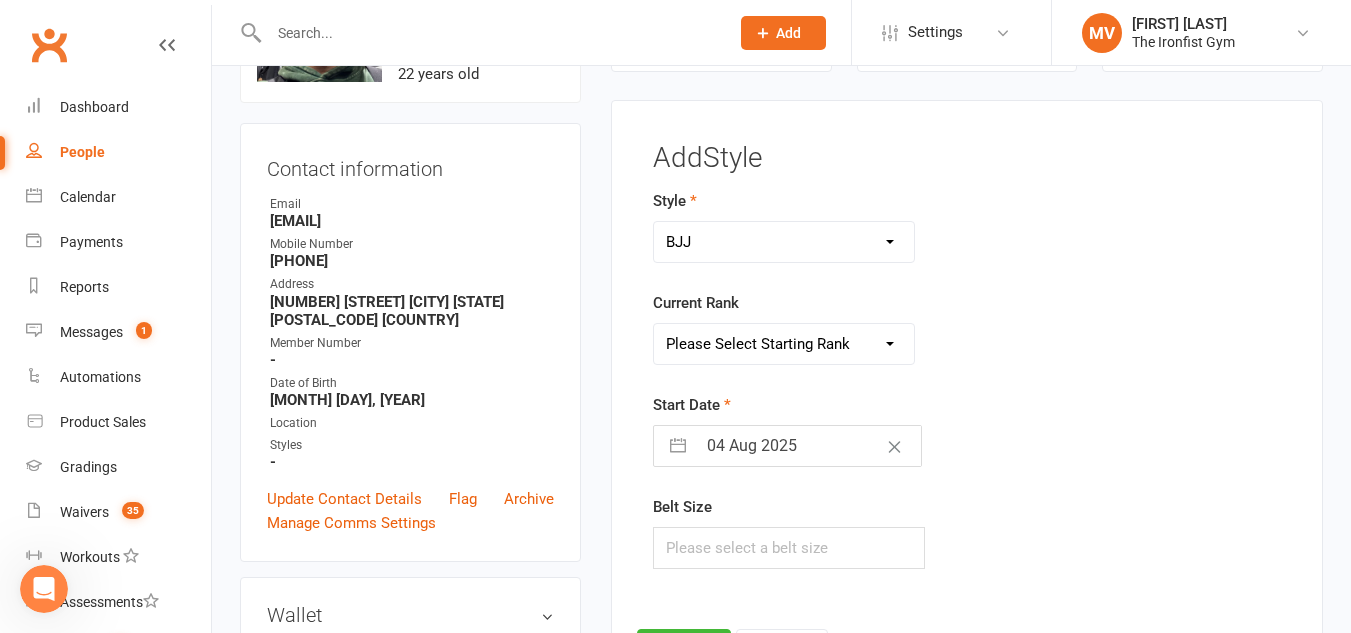 click on "Please Select Starting Rank White White 1 stripe White 2 stripe White 3 stripe White 4 stripe Blue Belt Blue 1 stripe Blue 2 stripe Blue 3 stripe Blue 4 stripe Purple Belt Purple 1 stripe Purple 2 stripe Purple 3 stripe Purple 4 stripe Brown Belt Brown 1 stripe Brown 2 stripe Brown 3 stripe Brown 4 stripe Black Belt" at bounding box center (784, 344) 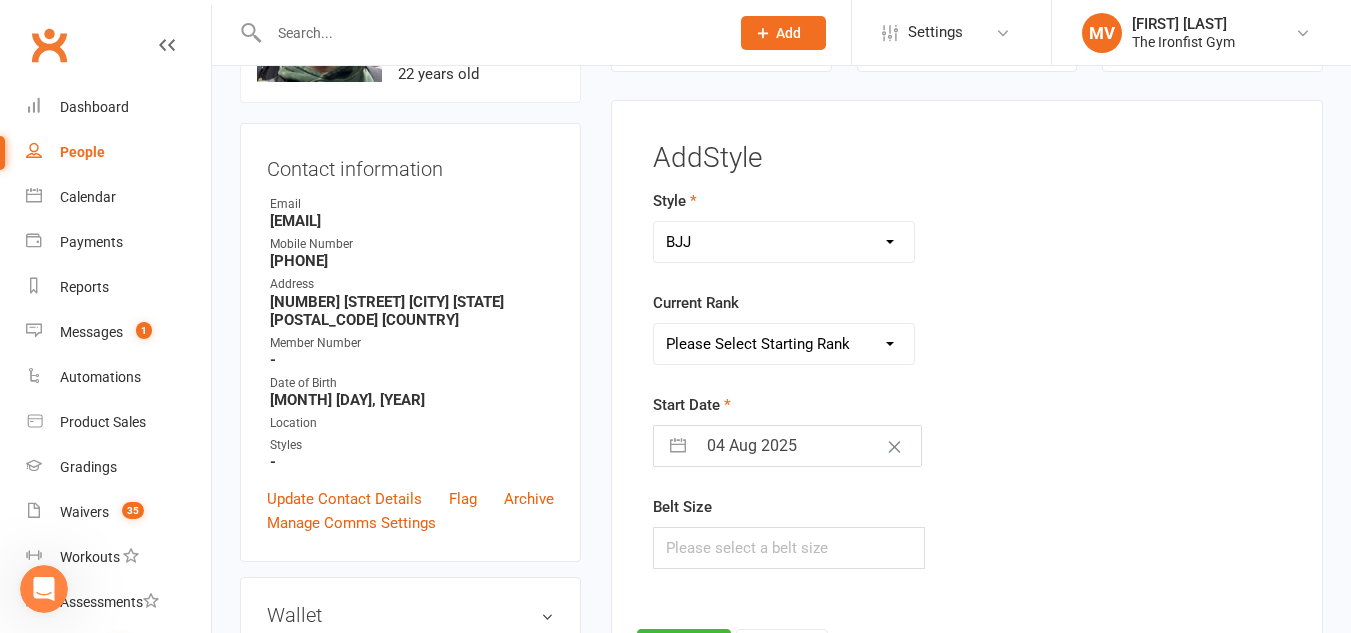 select on "[NUMBER]" 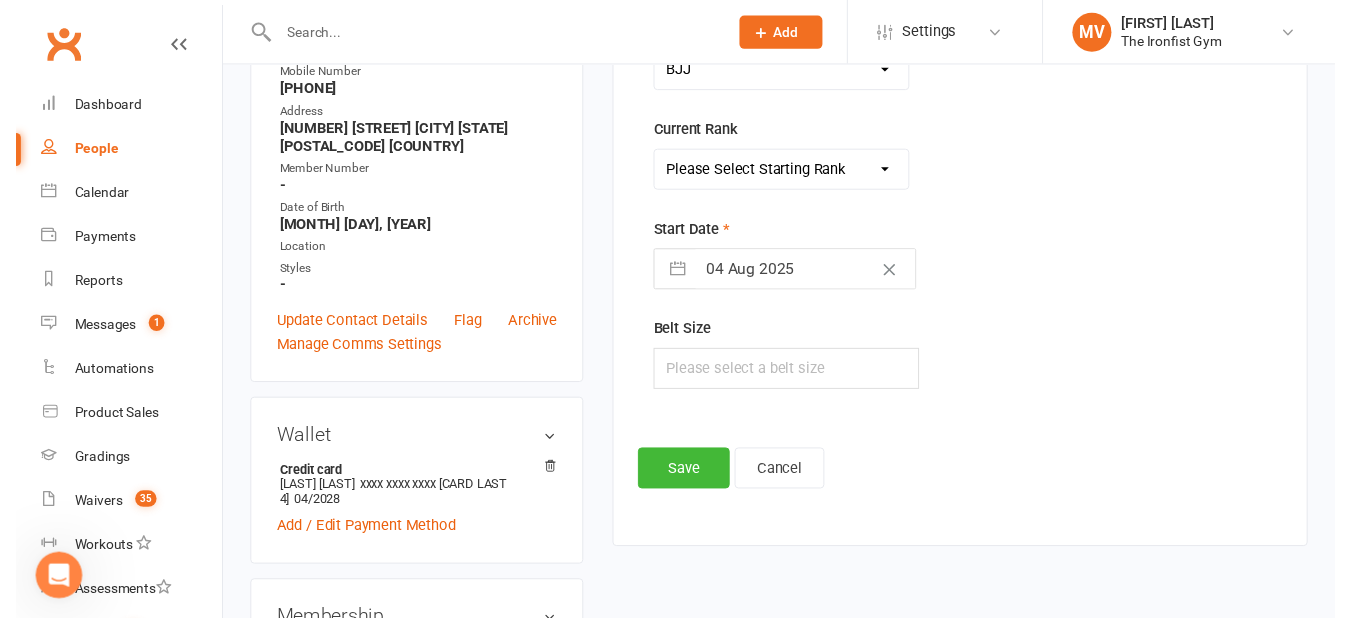 scroll, scrollTop: 354, scrollLeft: 0, axis: vertical 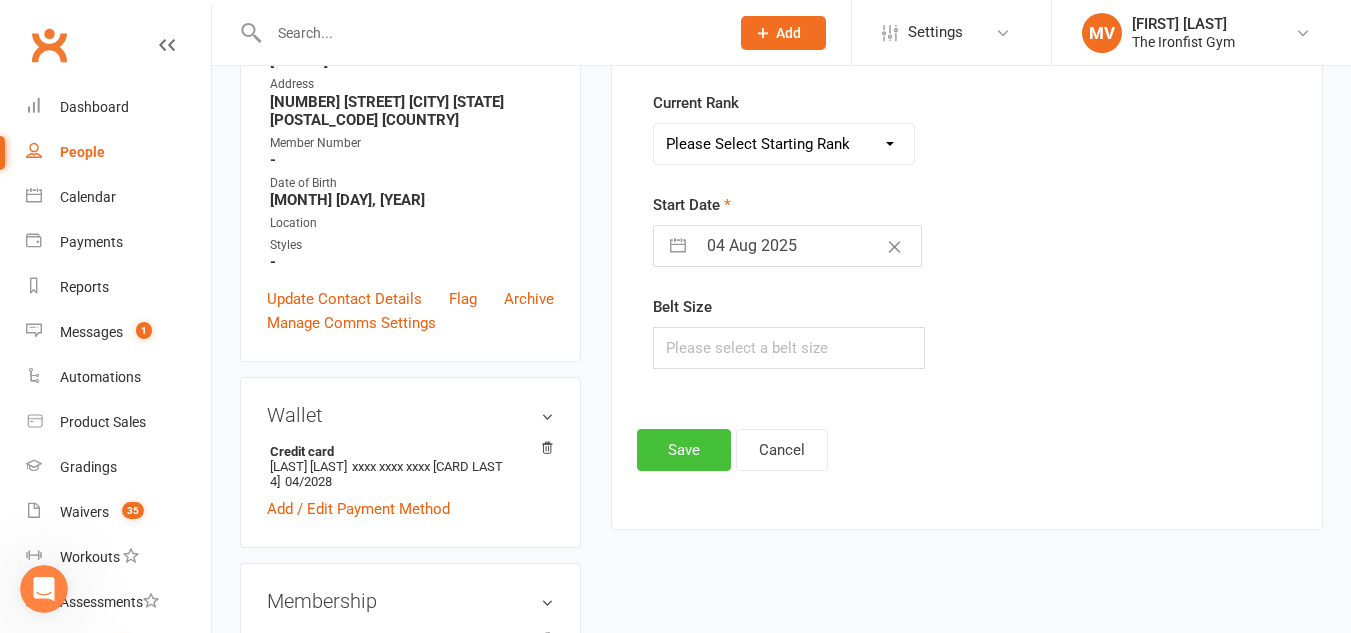 click on "Save" at bounding box center [684, 450] 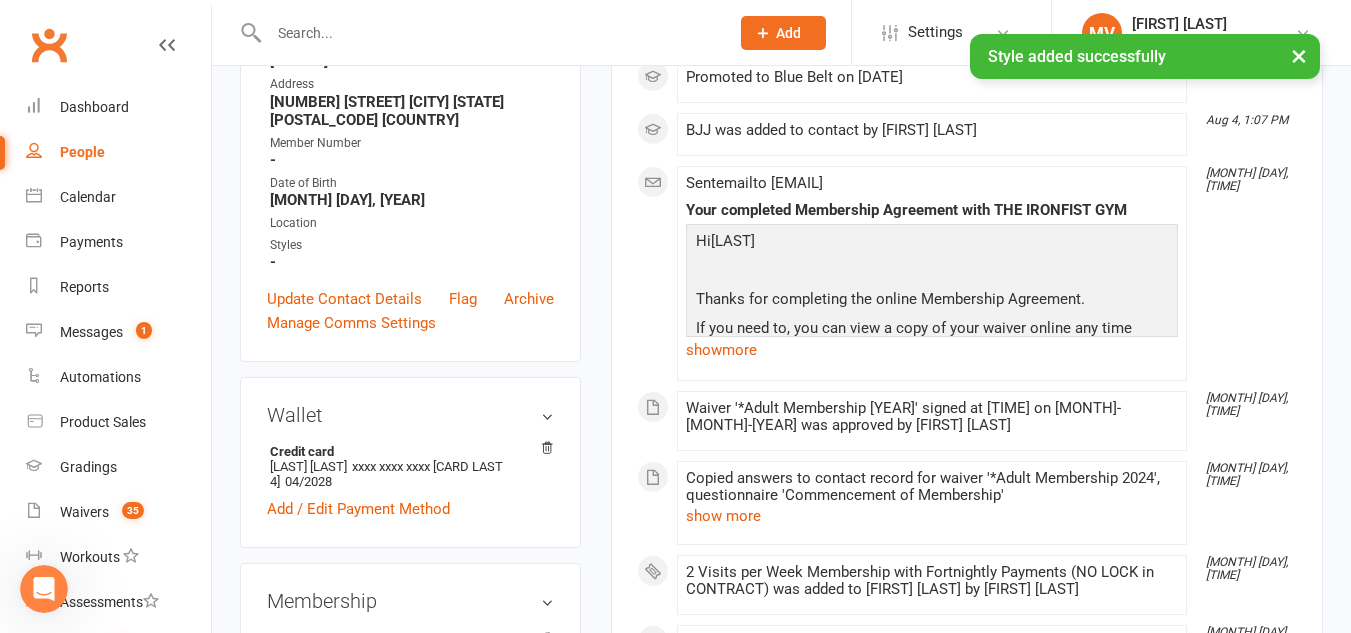 scroll, scrollTop: 6637, scrollLeft: 0, axis: vertical 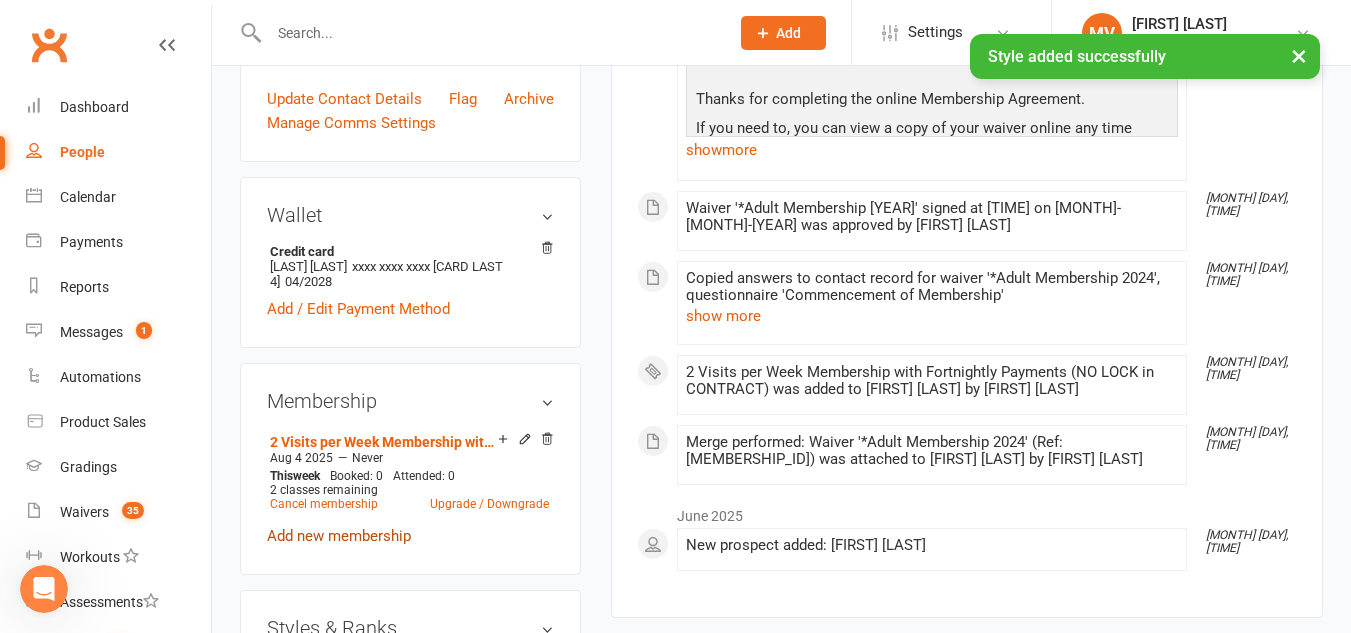 click on "Add new membership" at bounding box center [339, 536] 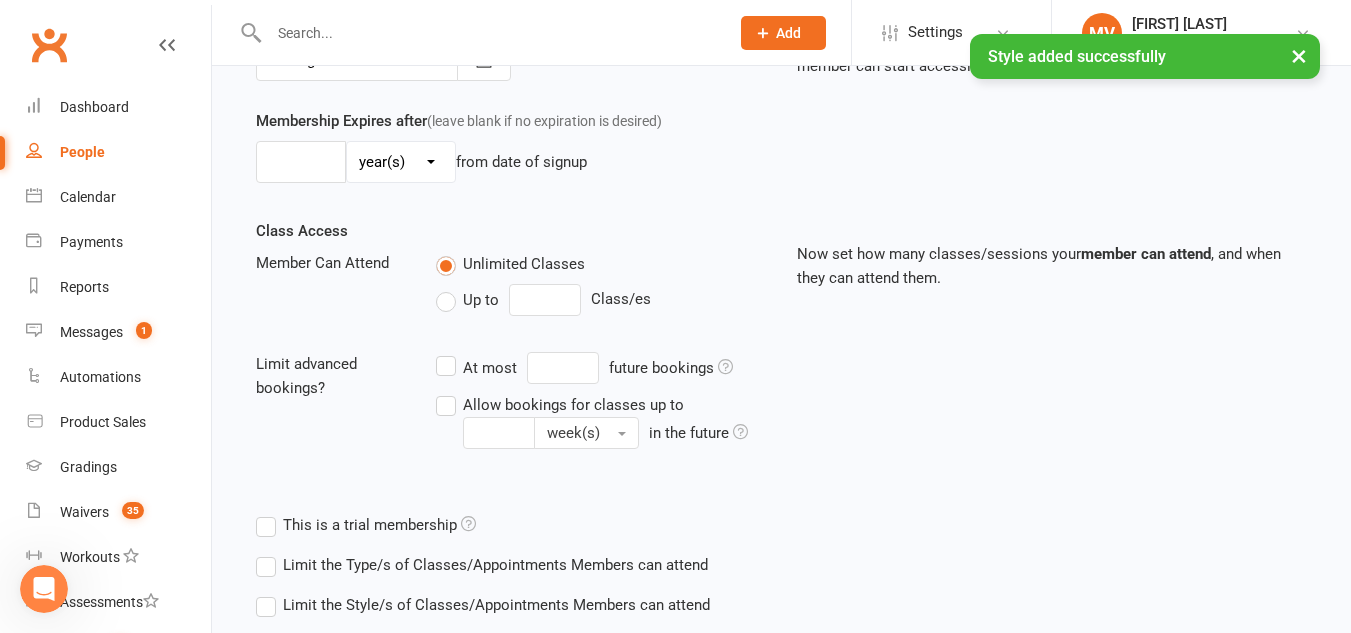 scroll, scrollTop: 0, scrollLeft: 0, axis: both 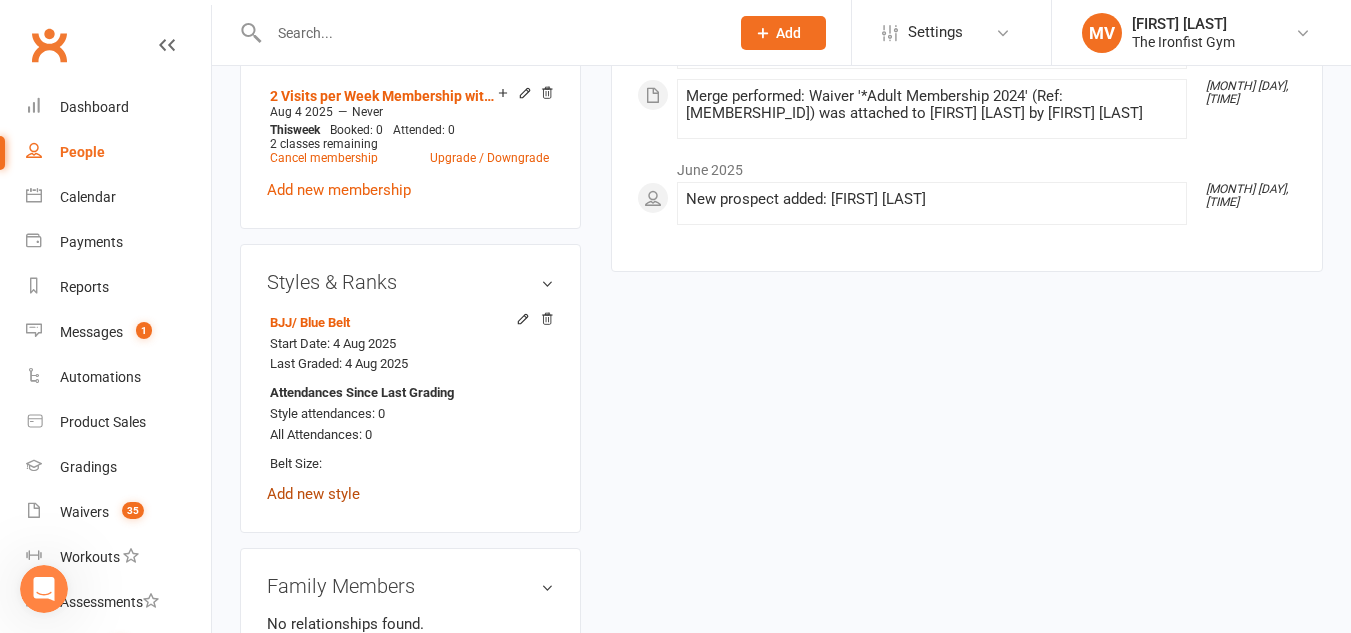 click on "Add new style" at bounding box center [313, 494] 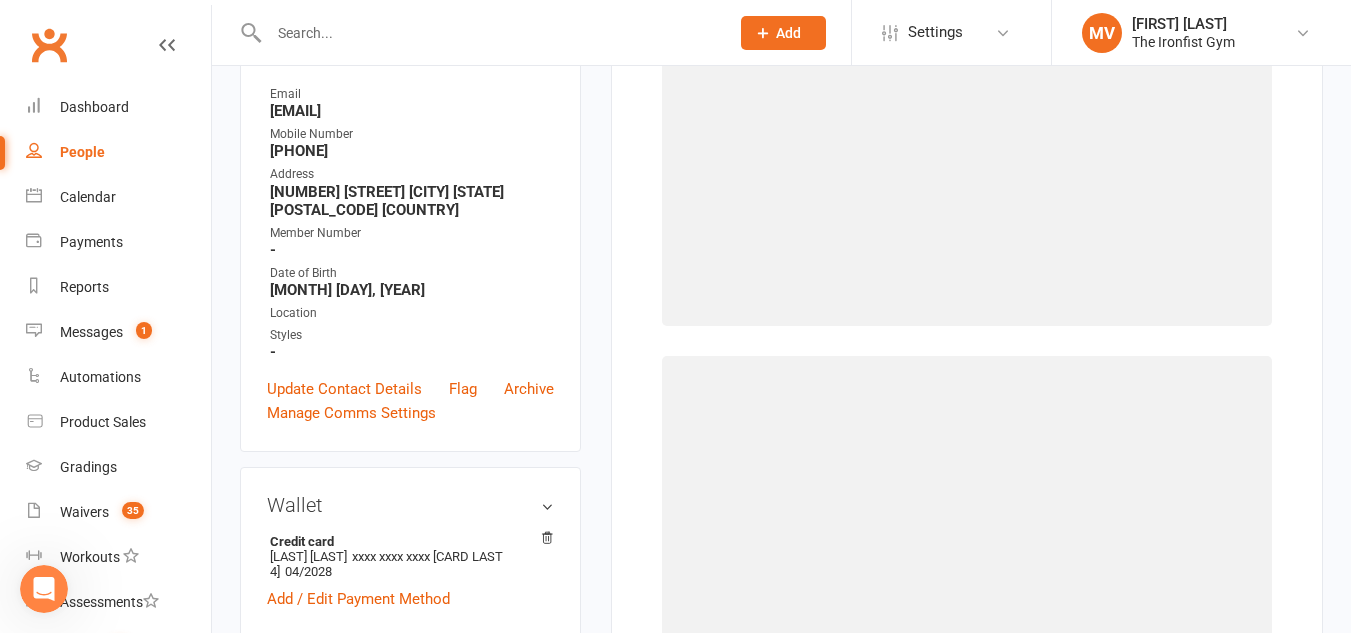 scroll, scrollTop: 154, scrollLeft: 0, axis: vertical 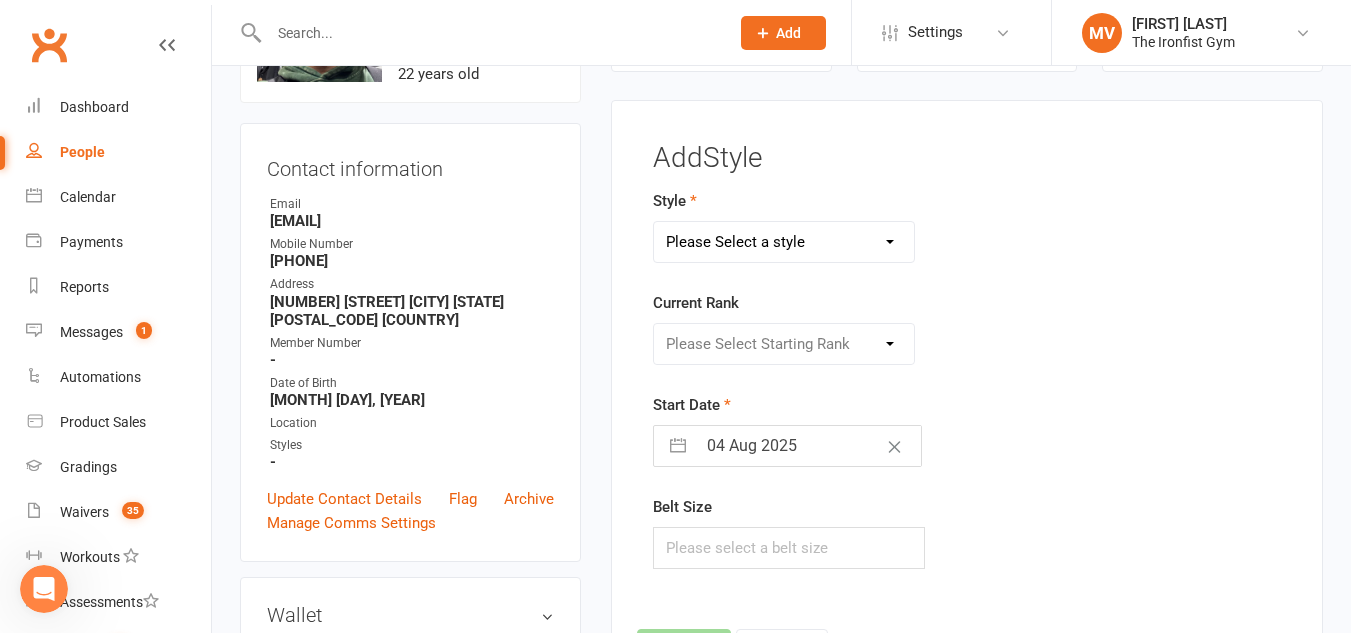 click on "Please Select a style BJJ  MUAY THAI" at bounding box center [784, 242] 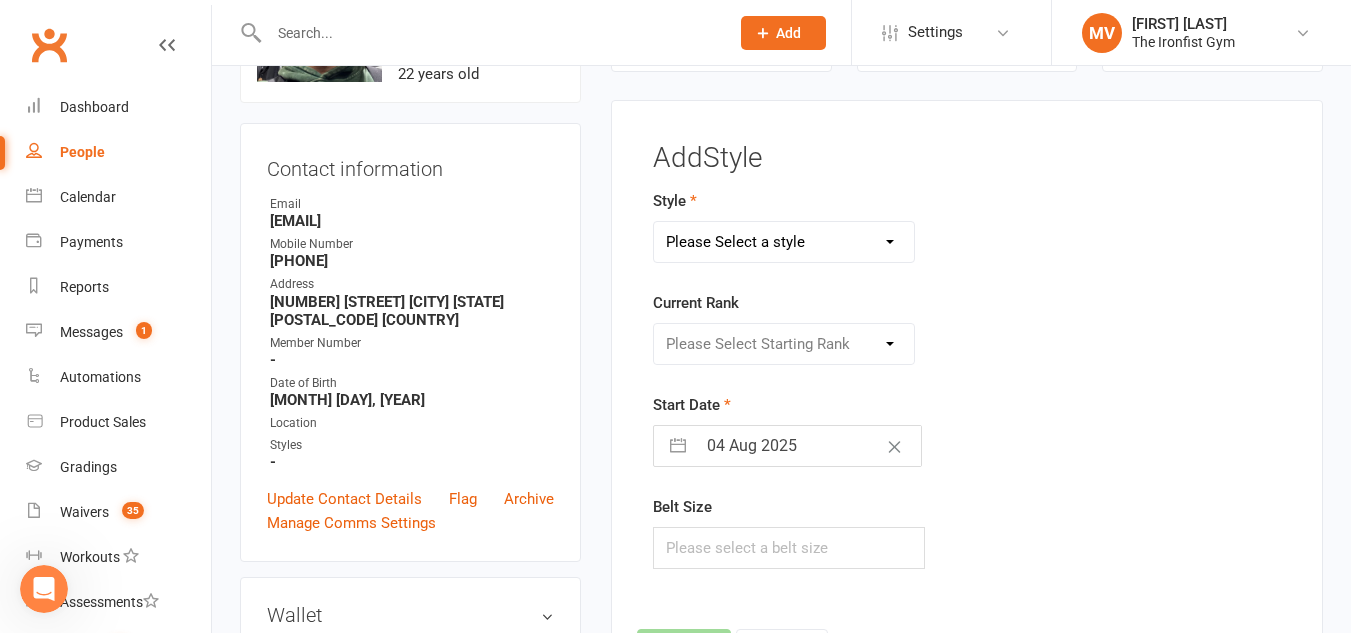 select on "1857" 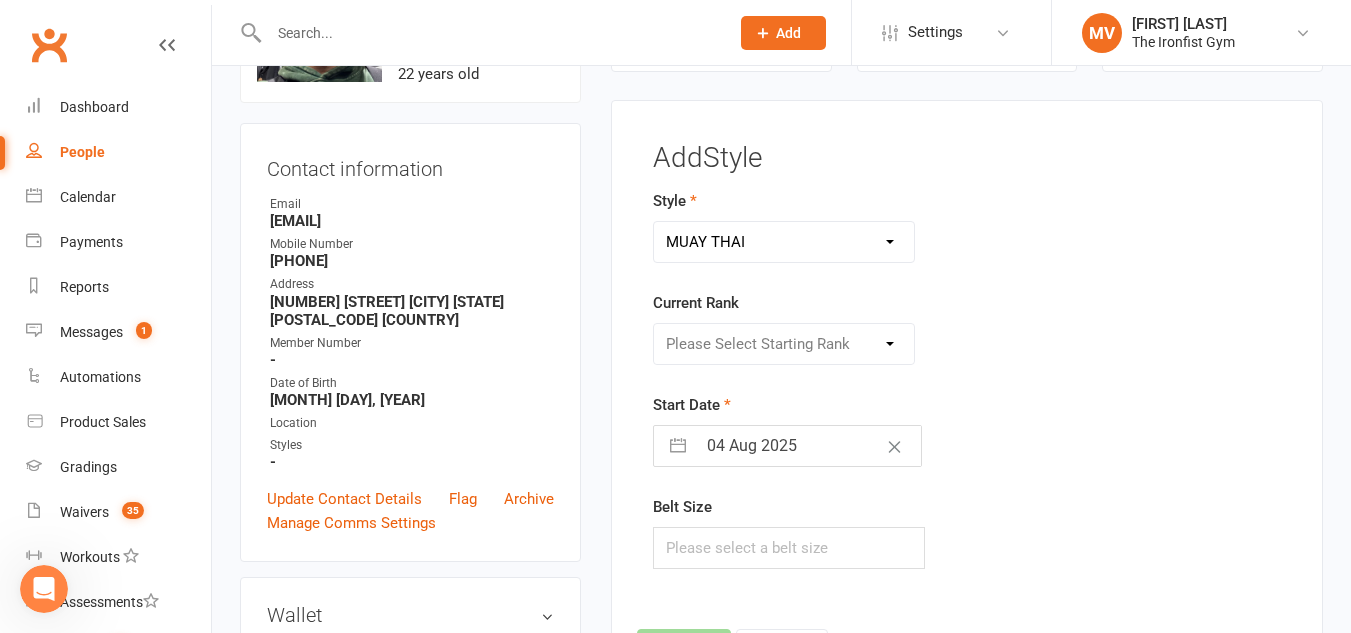 click on "Please Select a style BJJ  MUAY THAI" at bounding box center [784, 242] 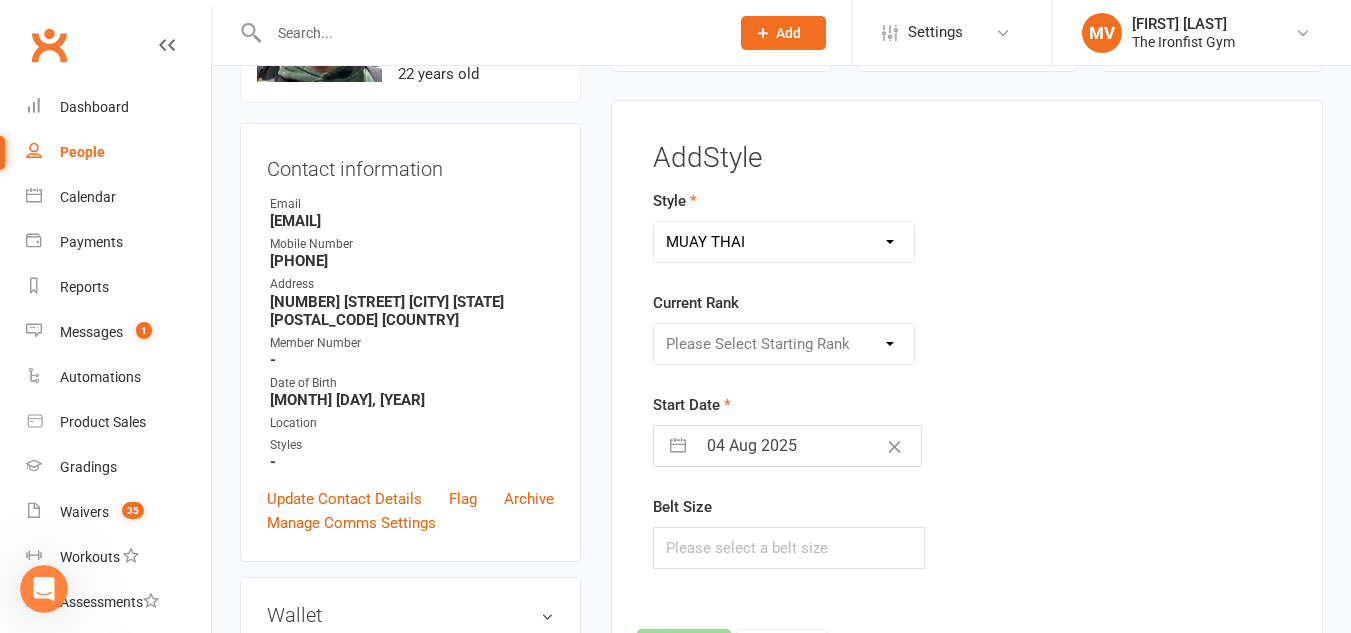 drag, startPoint x: 820, startPoint y: 261, endPoint x: 751, endPoint y: 350, distance: 112.61439 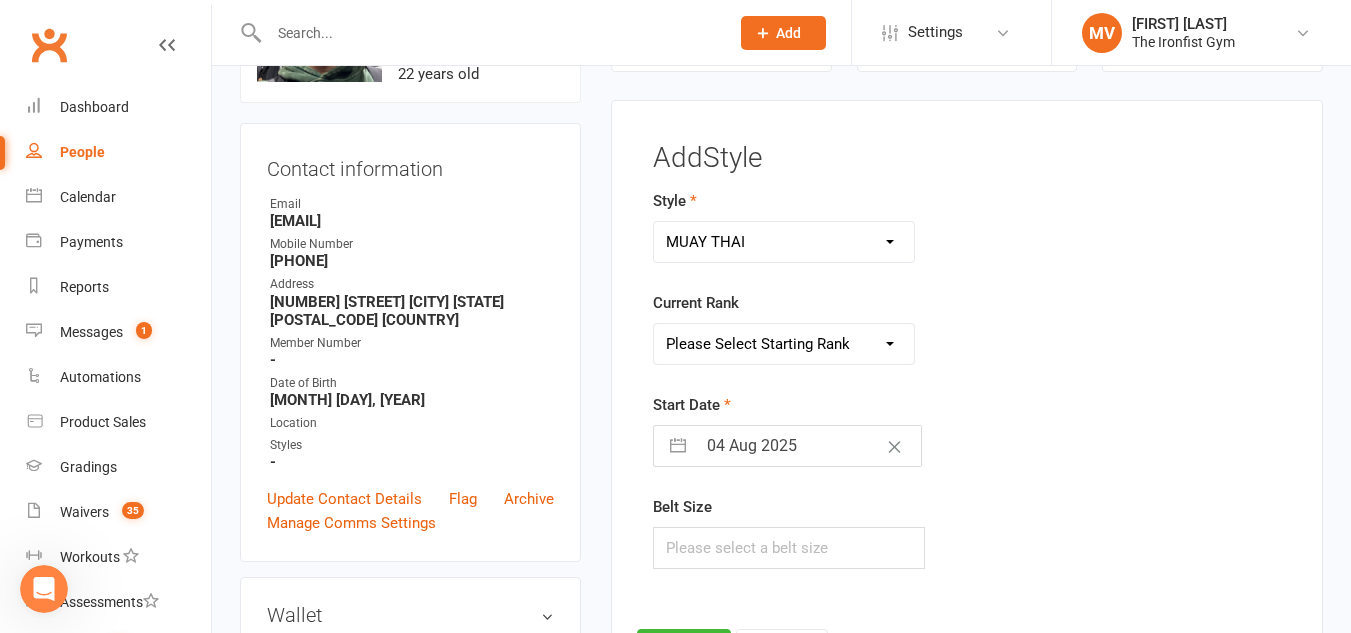 select on "18050" 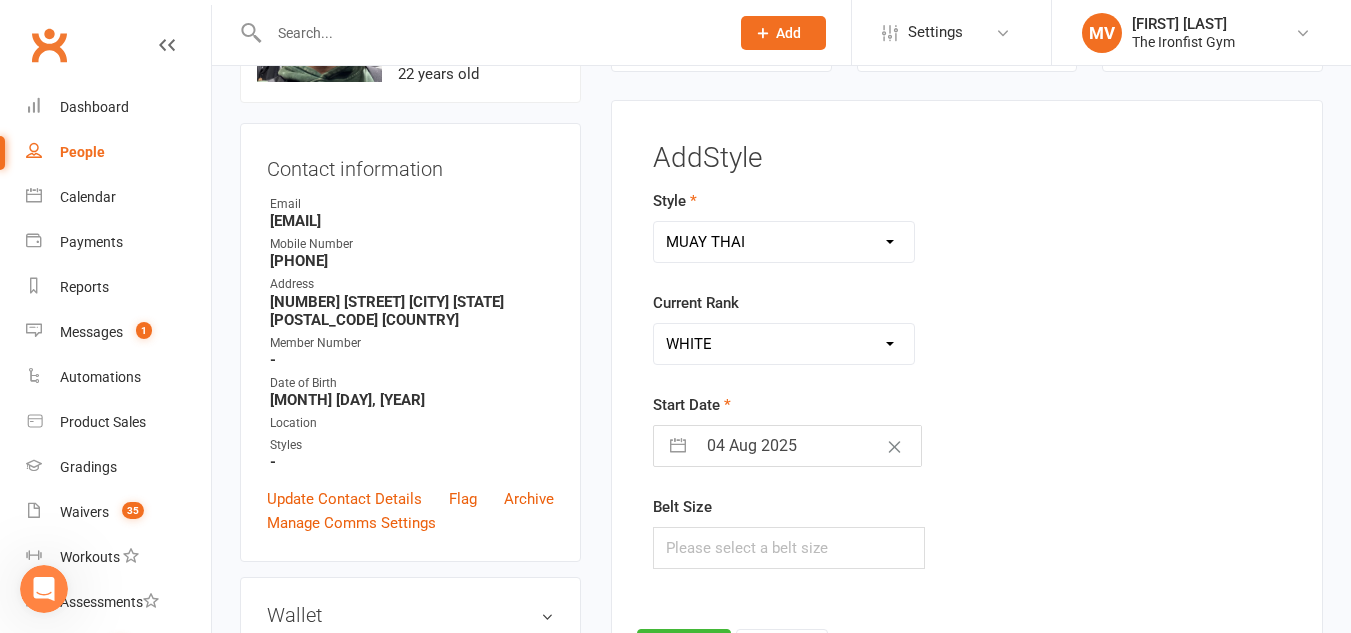 click on "Please Select Starting Rank WHITE BLUE GREEN YELLOW PURPLE BROWN BLACK" at bounding box center (784, 344) 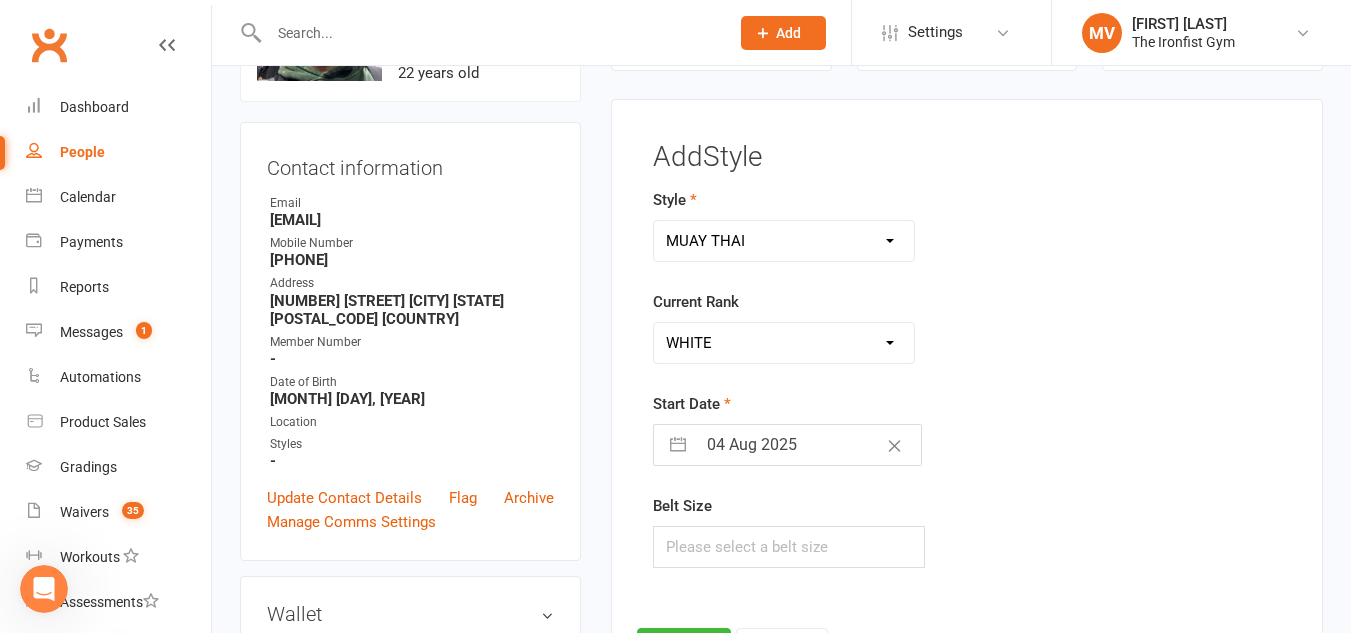 scroll, scrollTop: 154, scrollLeft: 0, axis: vertical 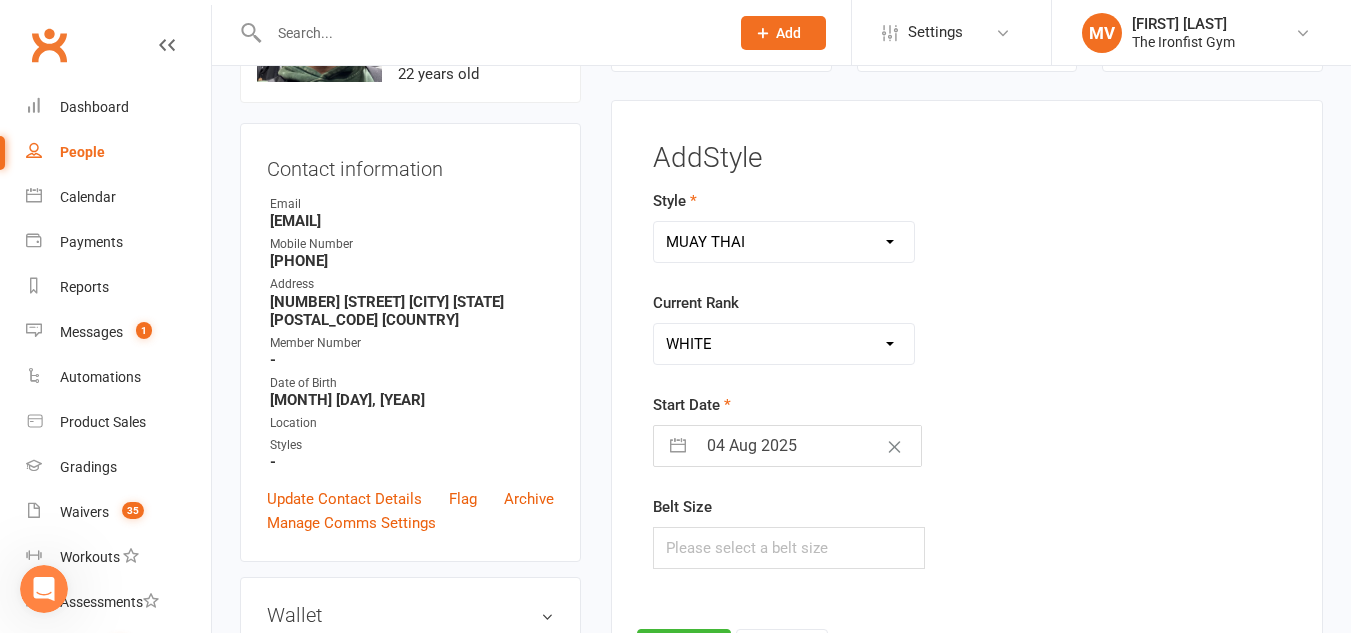 click on "Please Select Starting Rank WHITE BLUE GREEN YELLOW PURPLE BROWN BLACK" at bounding box center [784, 344] 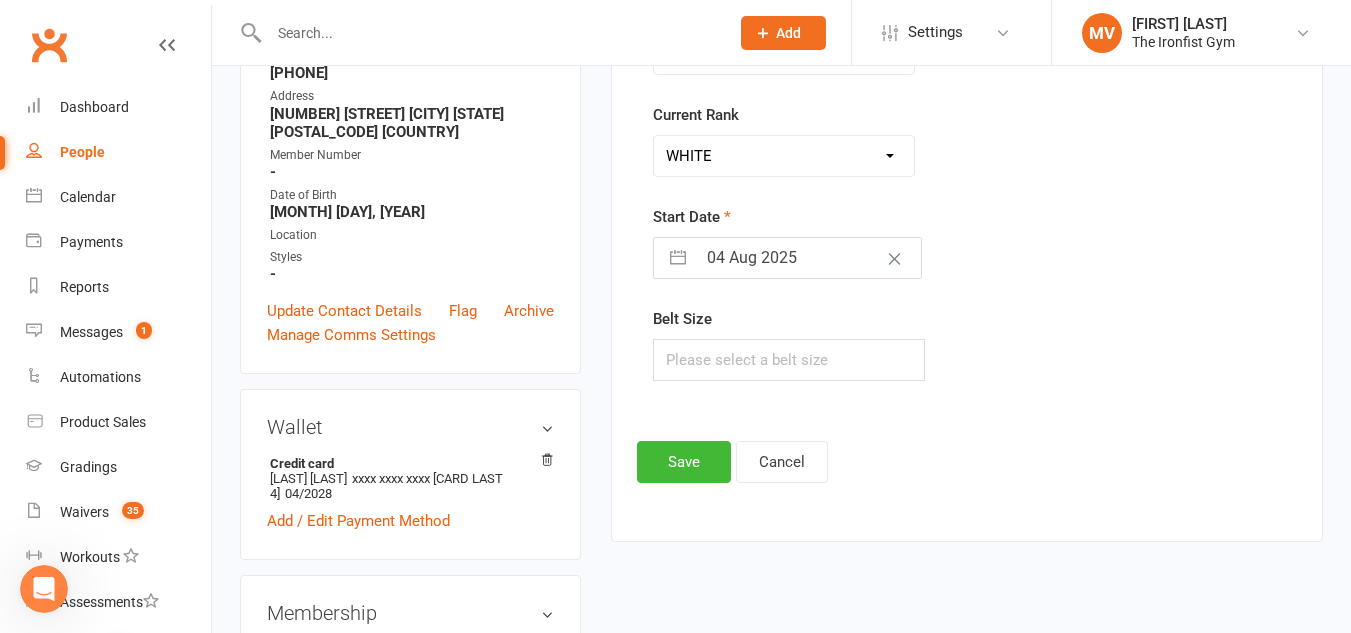 scroll, scrollTop: 354, scrollLeft: 0, axis: vertical 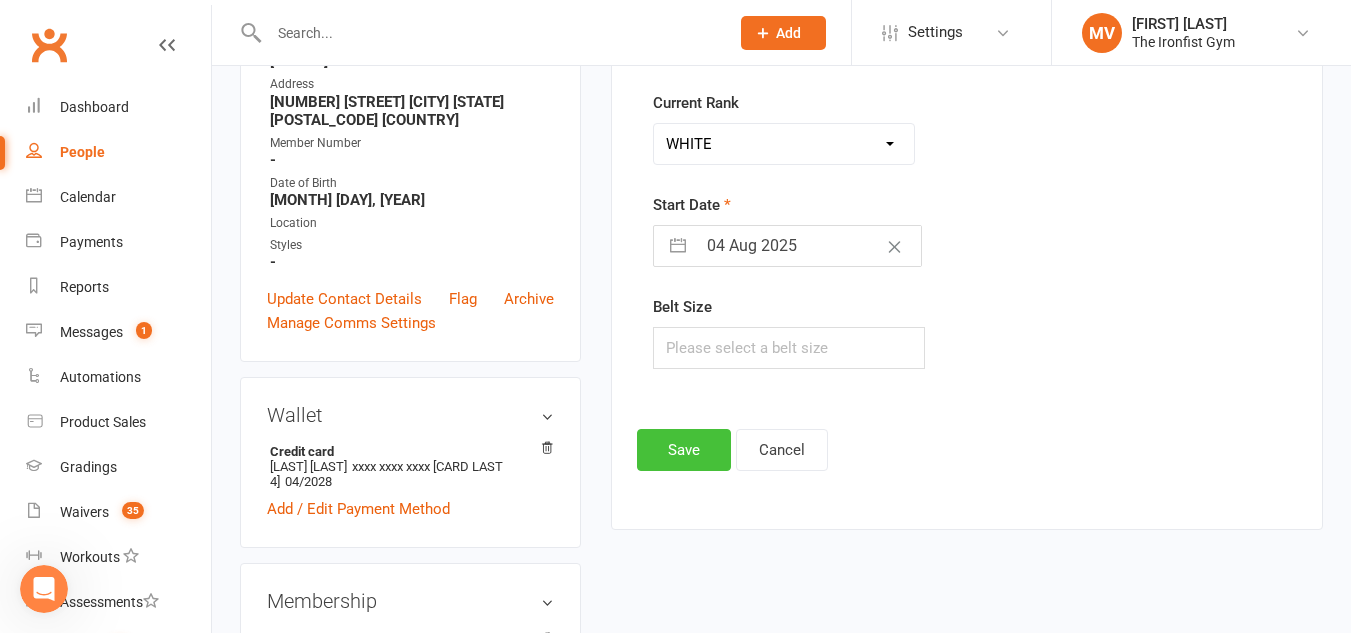 click on "Save" at bounding box center (684, 450) 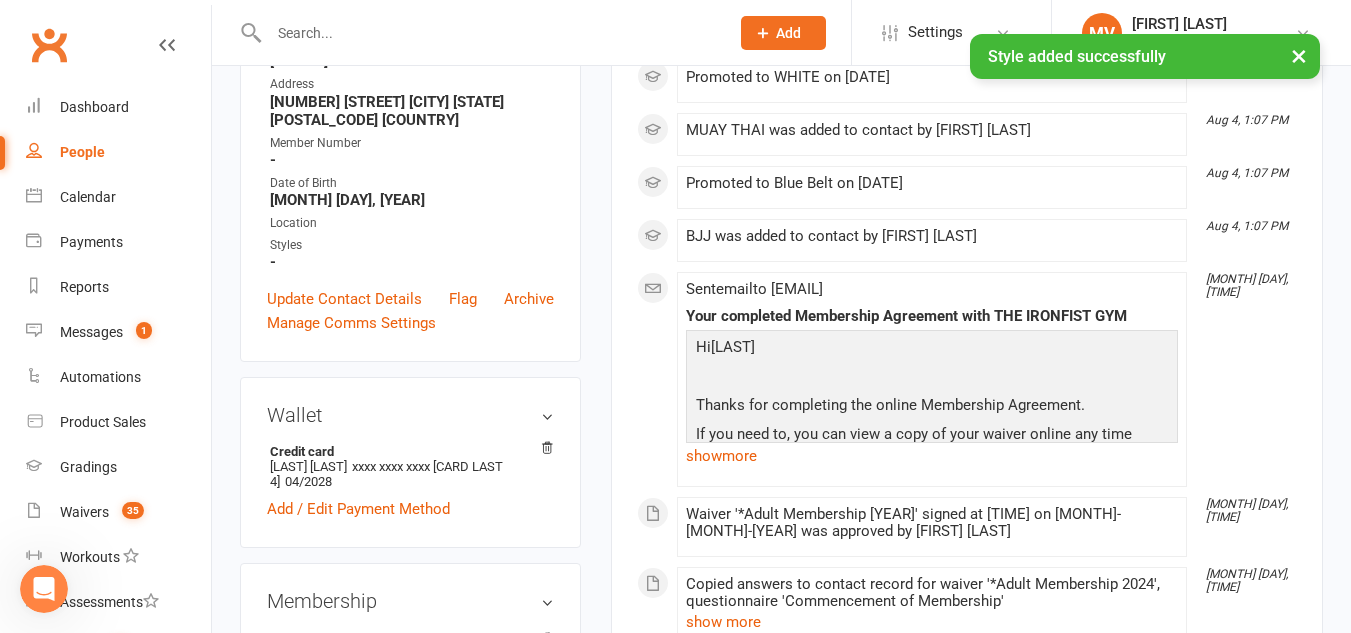 scroll, scrollTop: 6637, scrollLeft: 0, axis: vertical 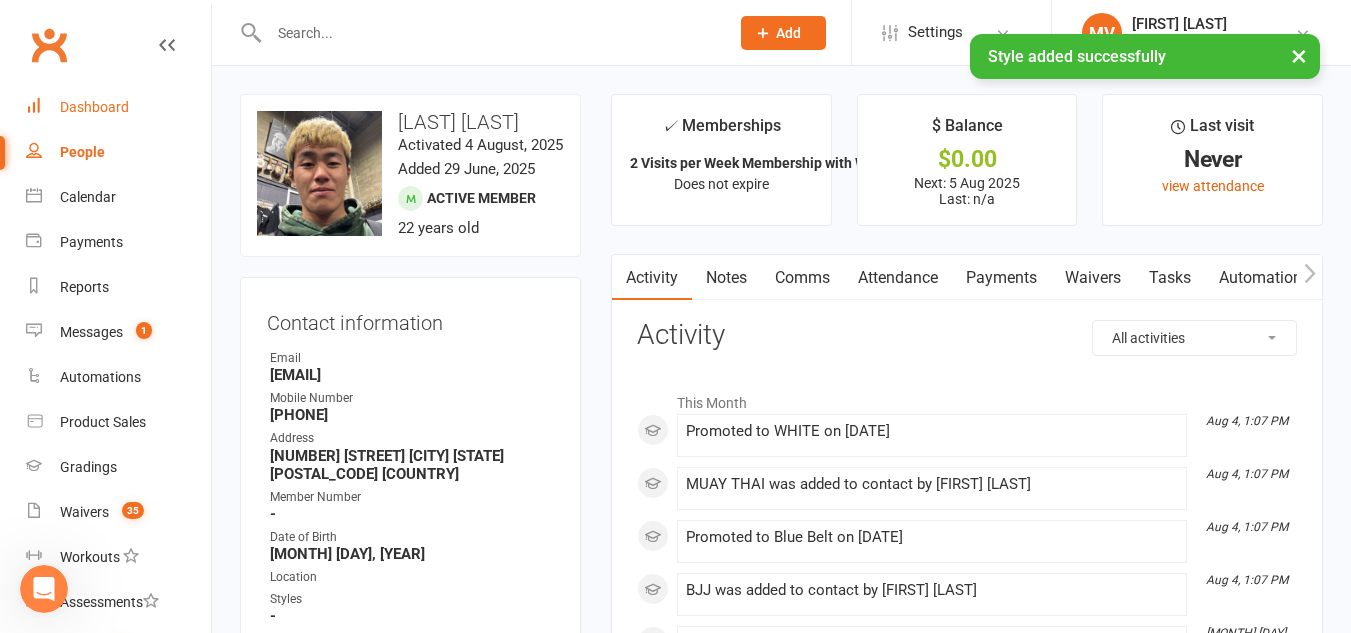 click on "Dashboard" at bounding box center [118, 107] 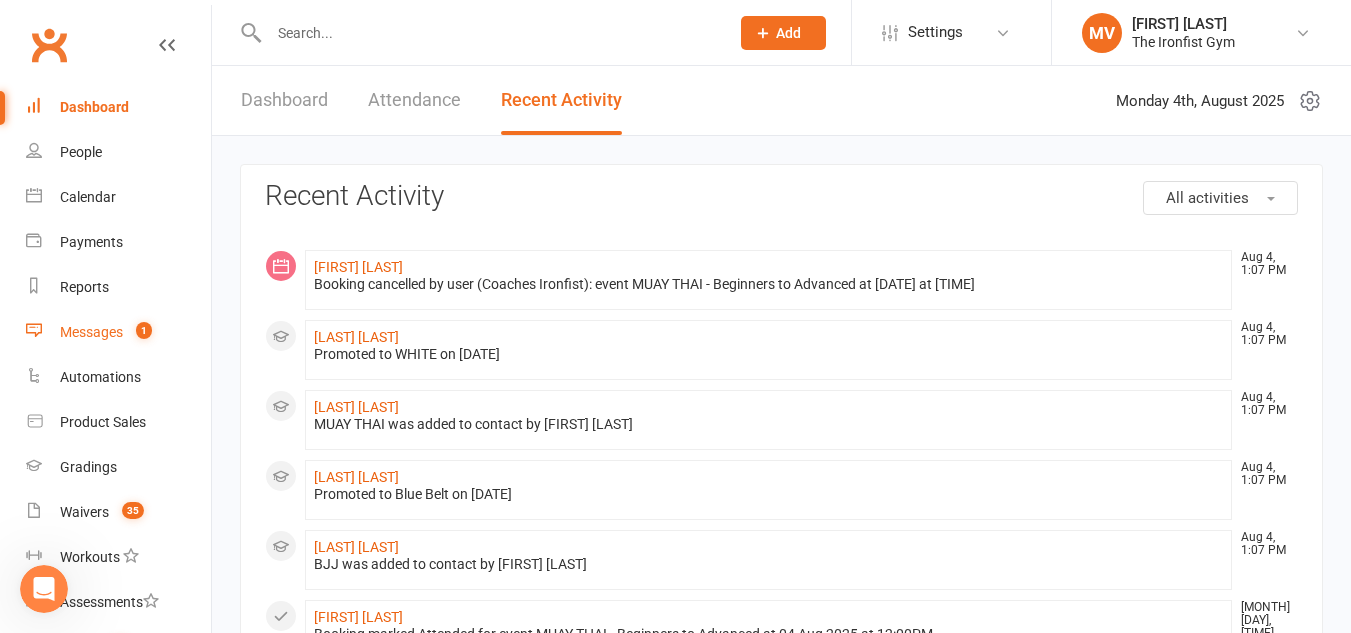 click on "Messages" at bounding box center [91, 332] 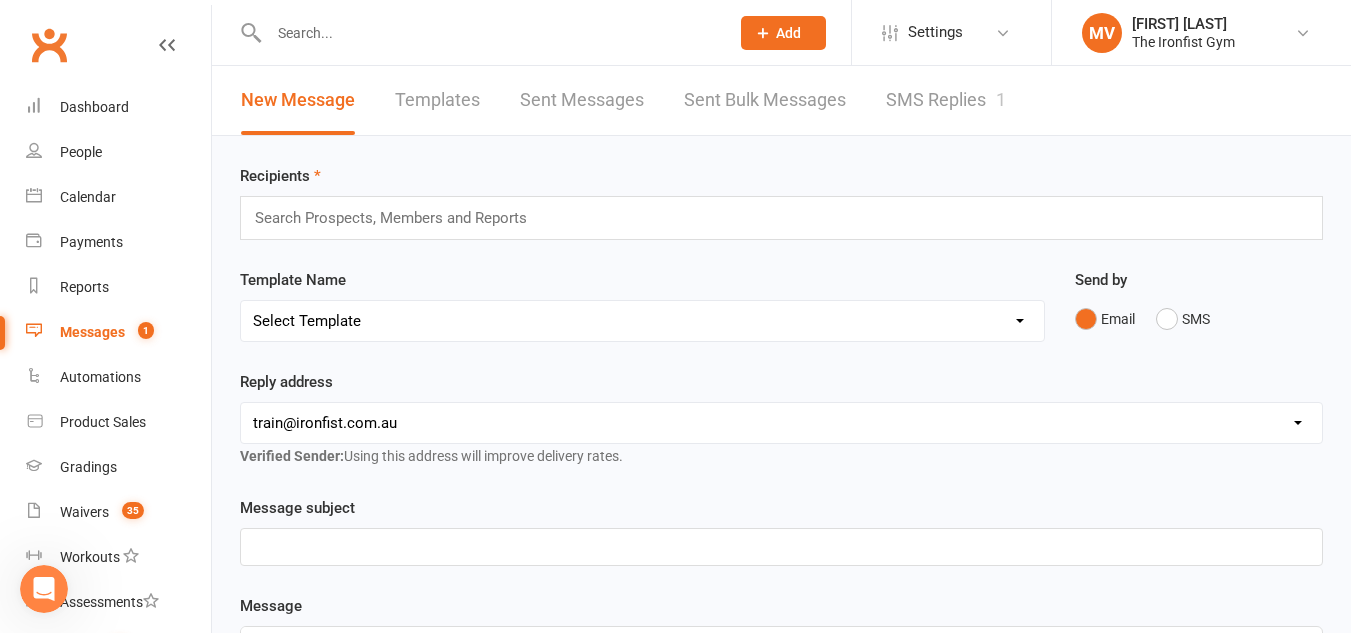 click on "SMS Replies  1" at bounding box center [946, 100] 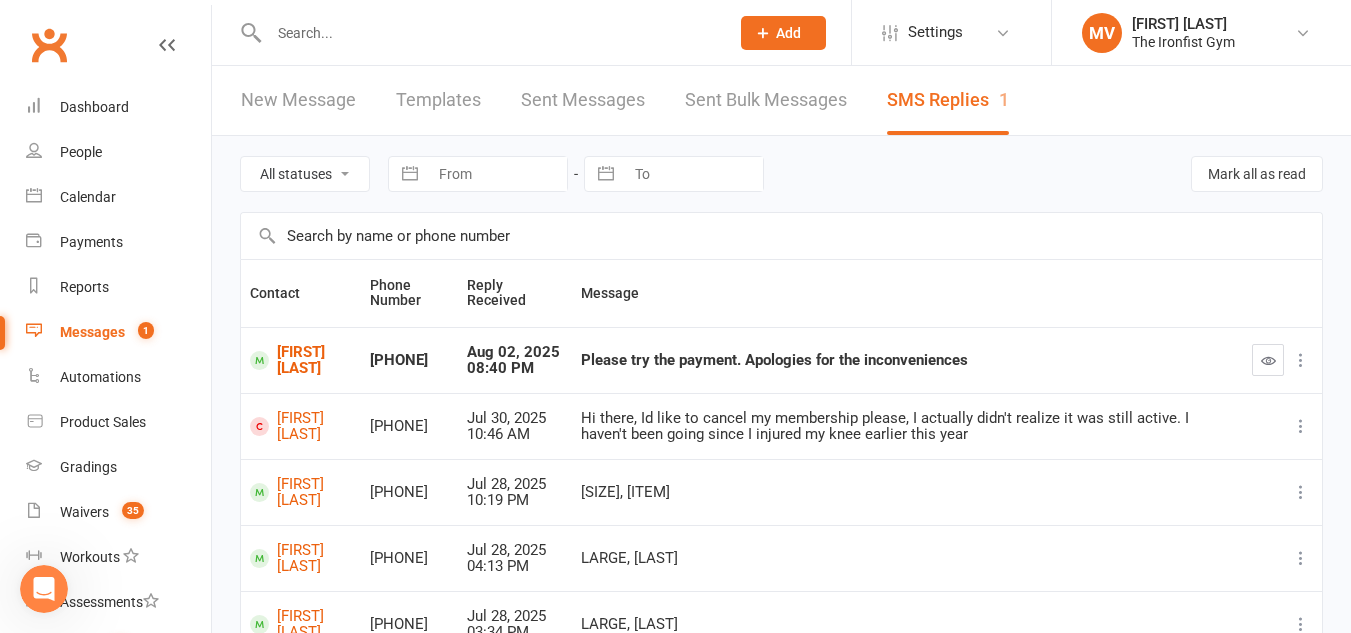 click at bounding box center [1301, 360] 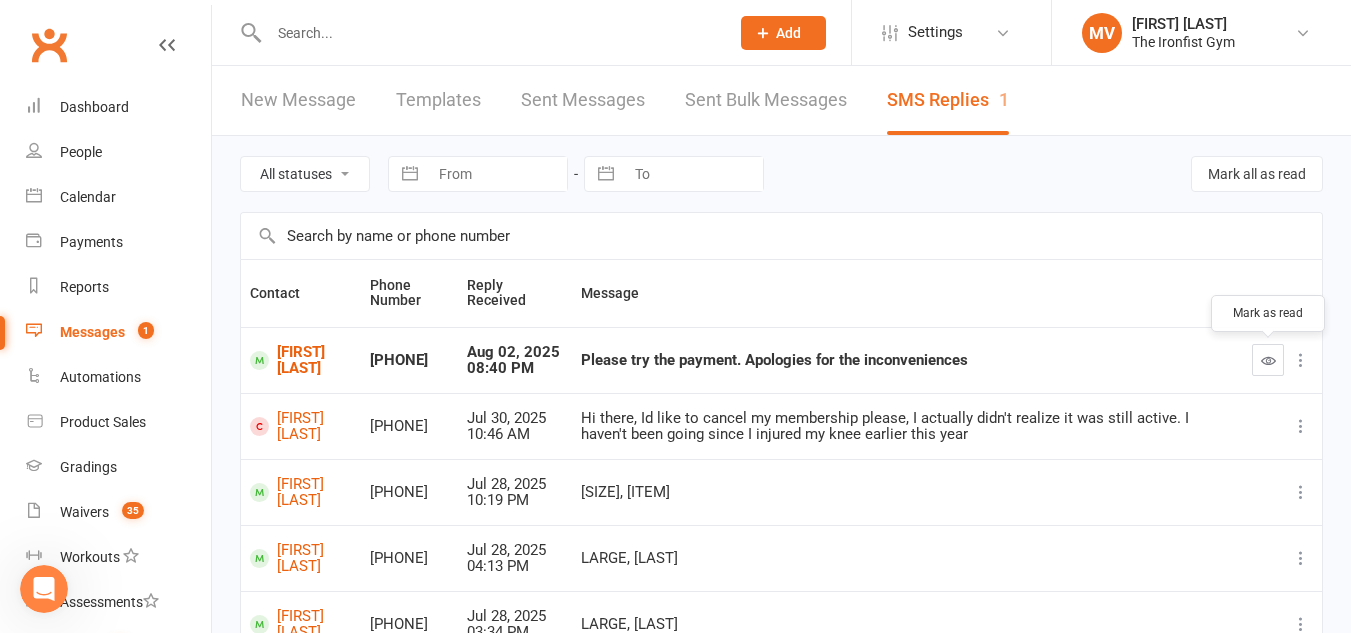 click at bounding box center (1268, 360) 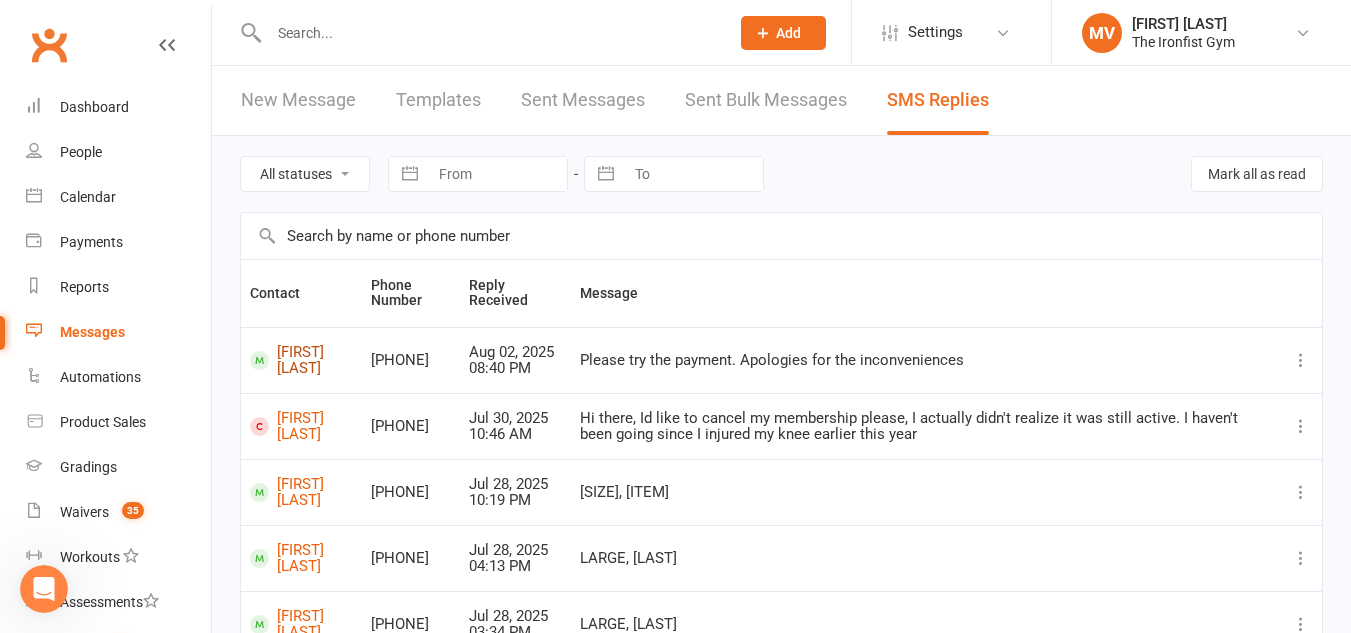 click on "[FIRST] [LAST]" at bounding box center (301, 360) 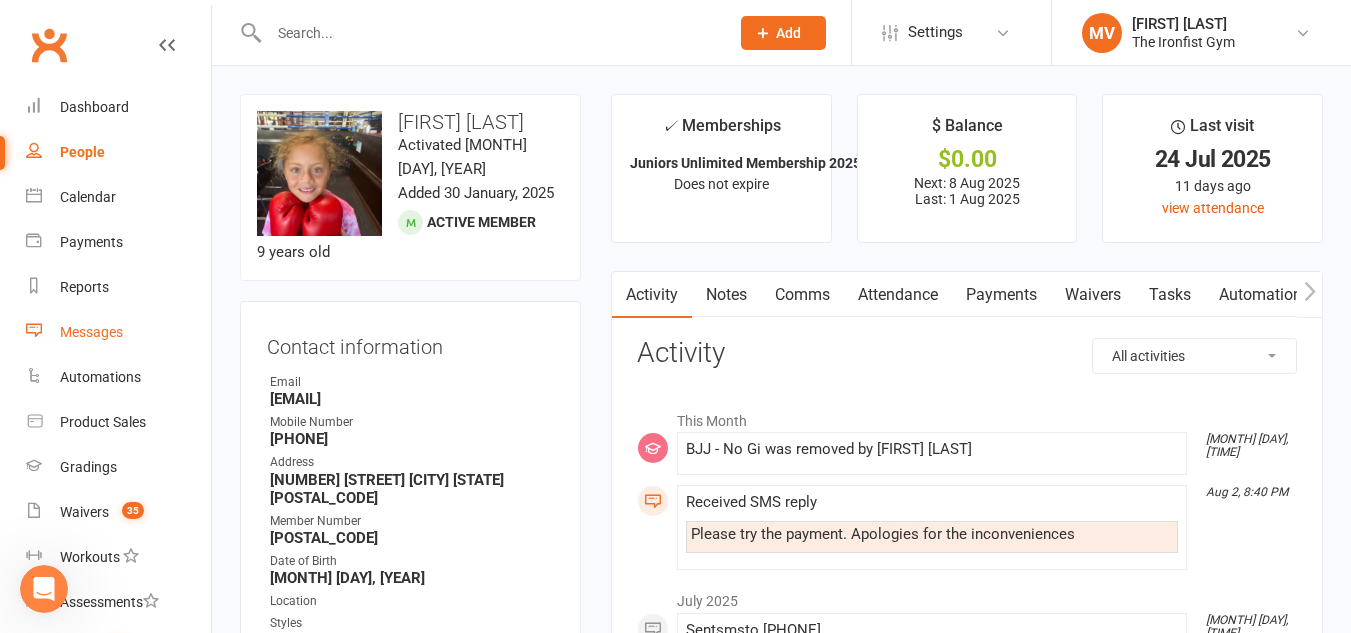 click on "Messages" at bounding box center [91, 332] 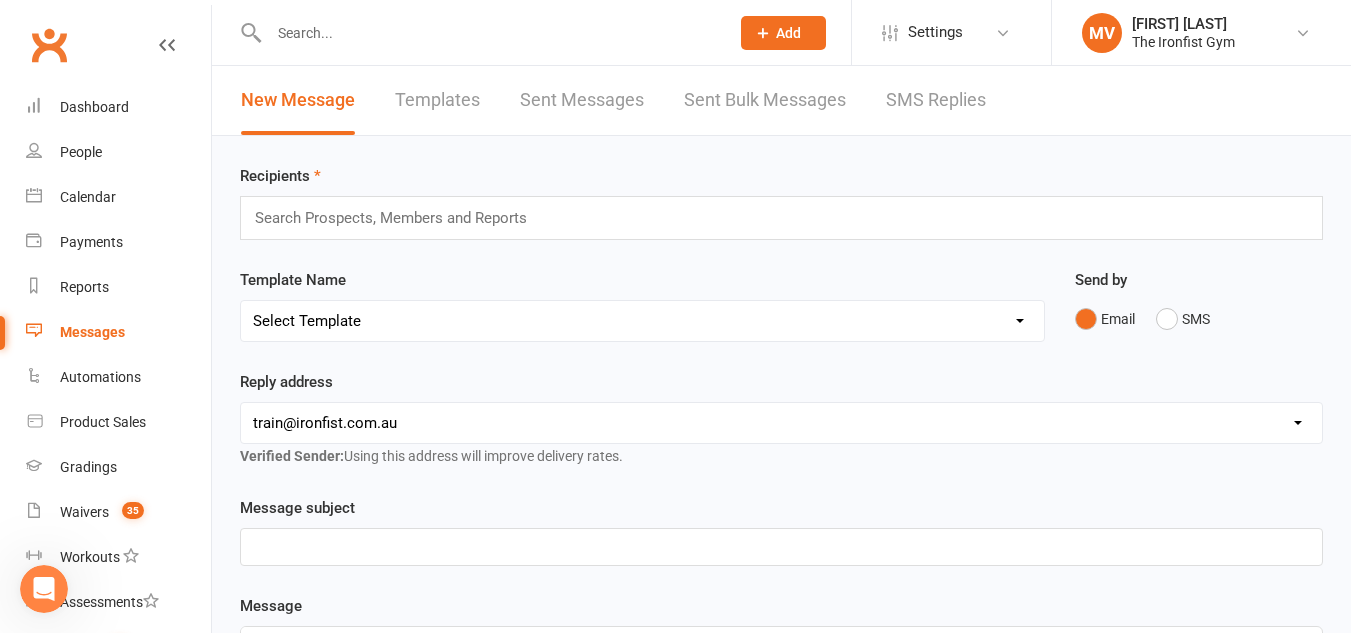 click on "SMS Replies" at bounding box center [936, 100] 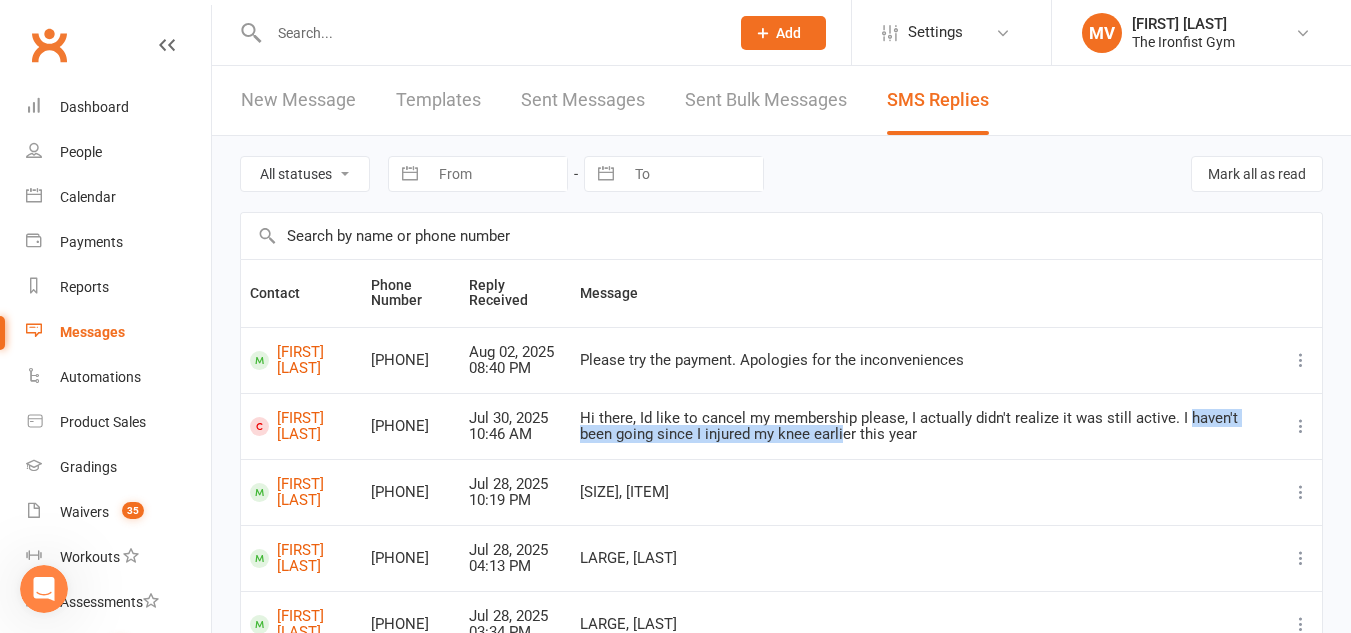 drag, startPoint x: 657, startPoint y: 429, endPoint x: 974, endPoint y: 442, distance: 317.26645 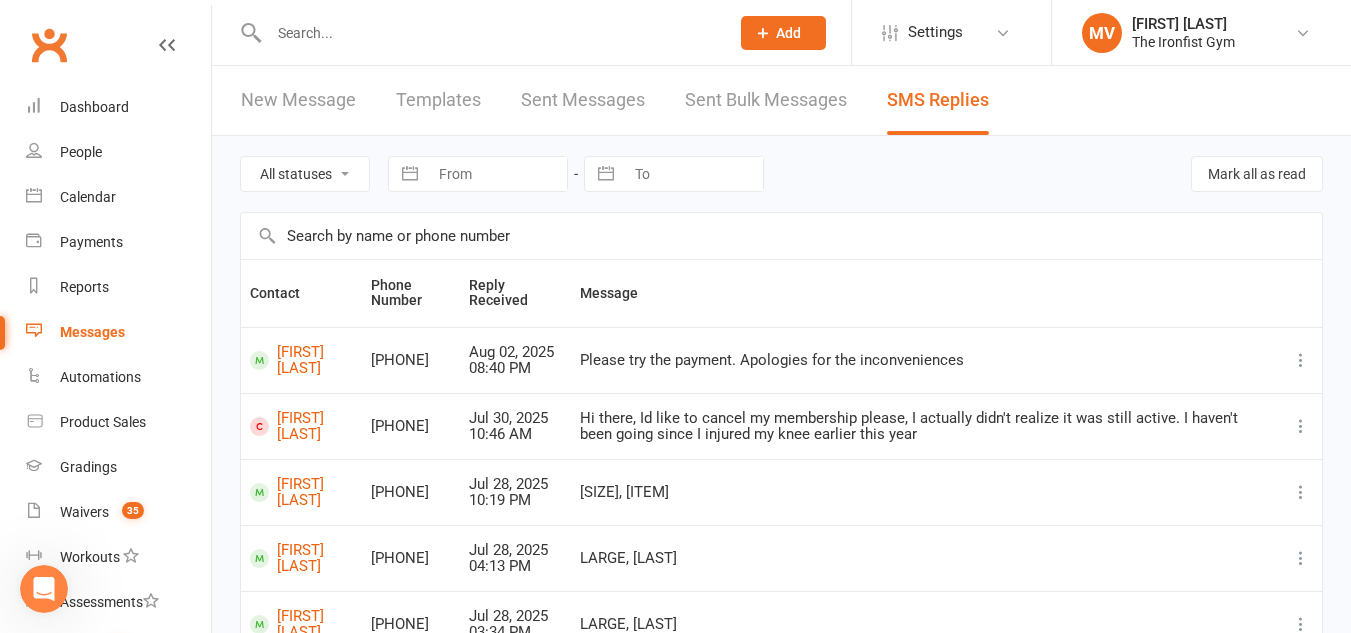 click on "[SIZE], [ITEM]" at bounding box center (925, 492) 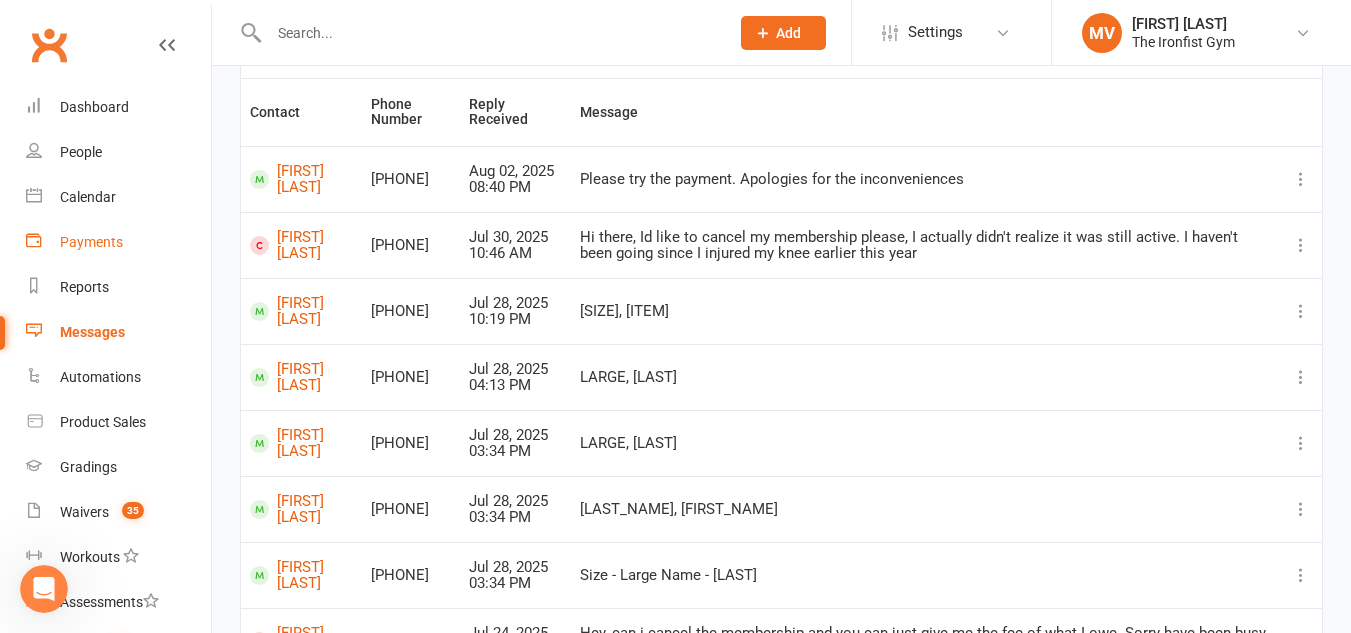 scroll, scrollTop: 0, scrollLeft: 0, axis: both 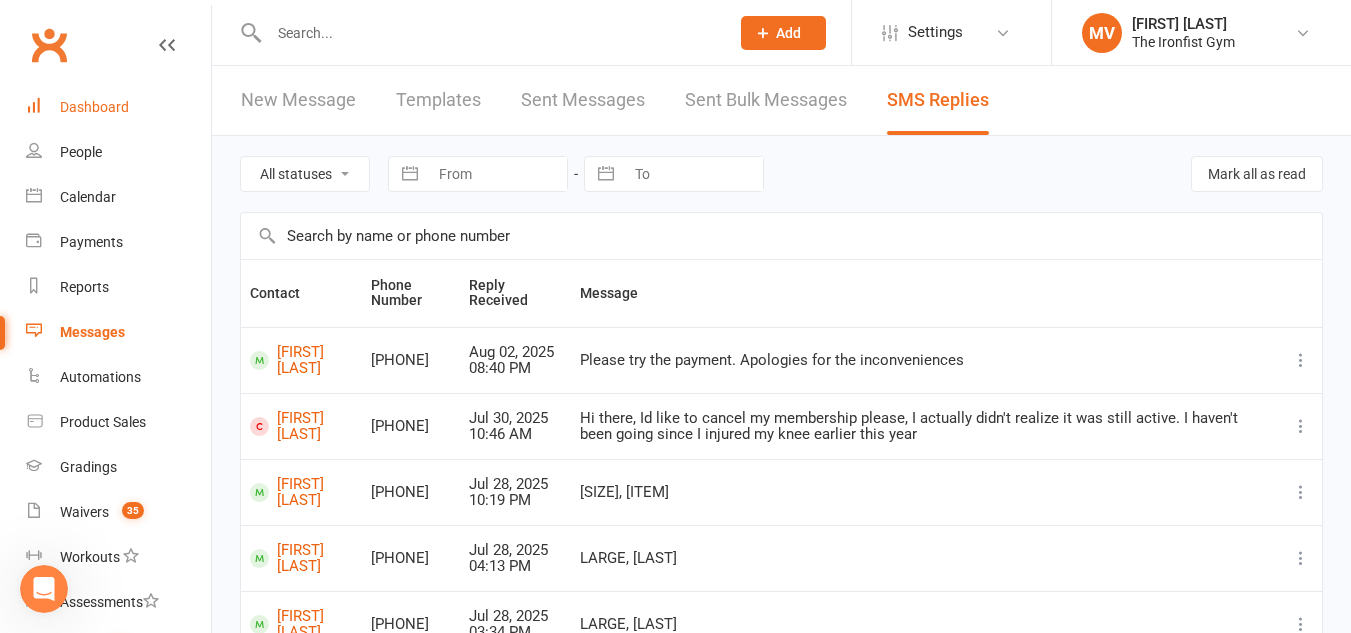 click on "Dashboard" at bounding box center (118, 107) 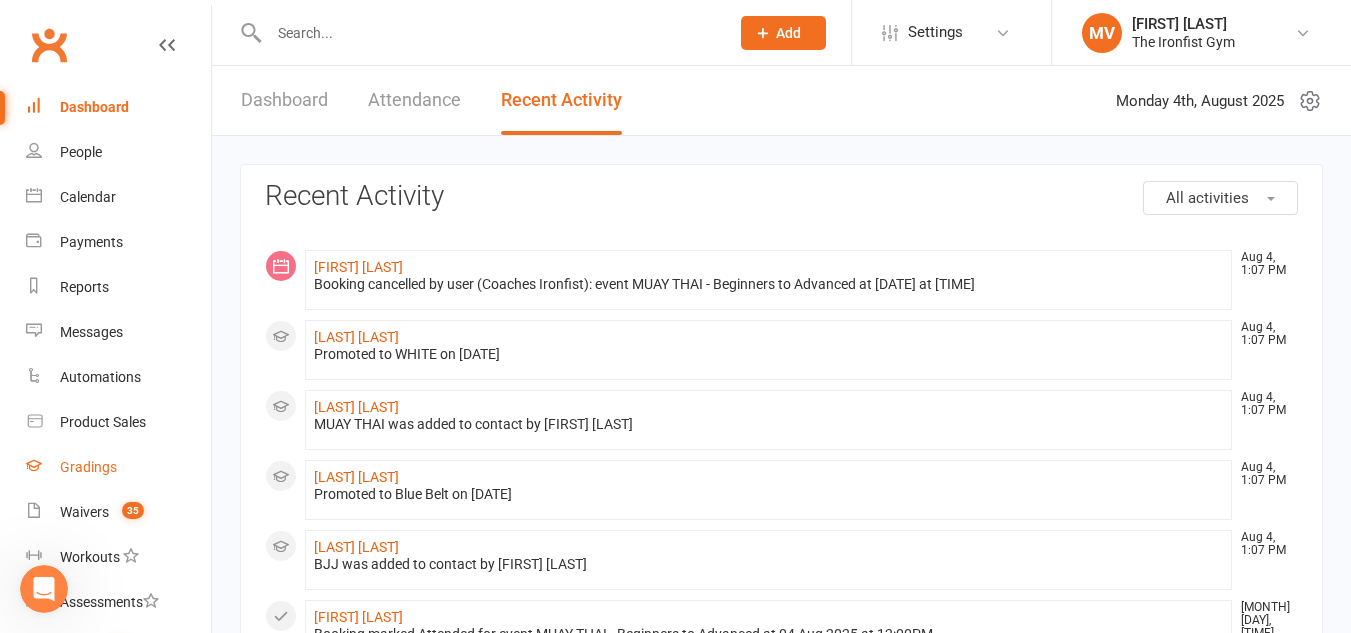 click on "Gradings" at bounding box center [88, 467] 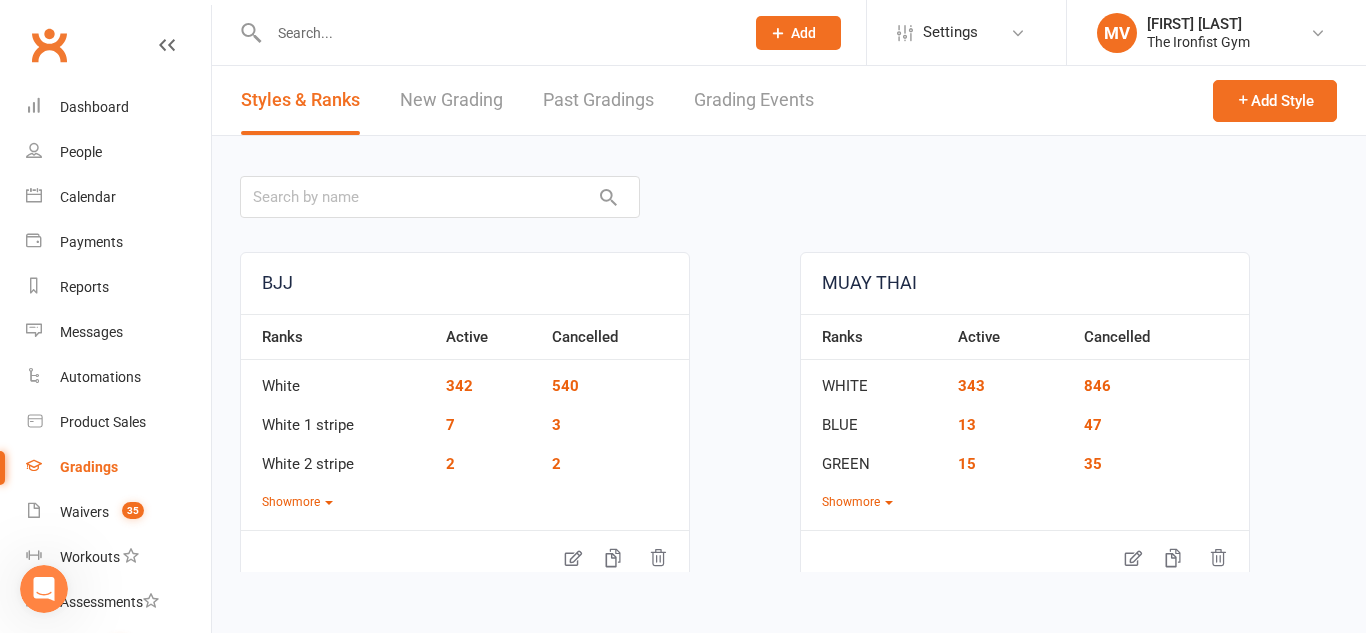 click on "Grading Events" at bounding box center (754, 100) 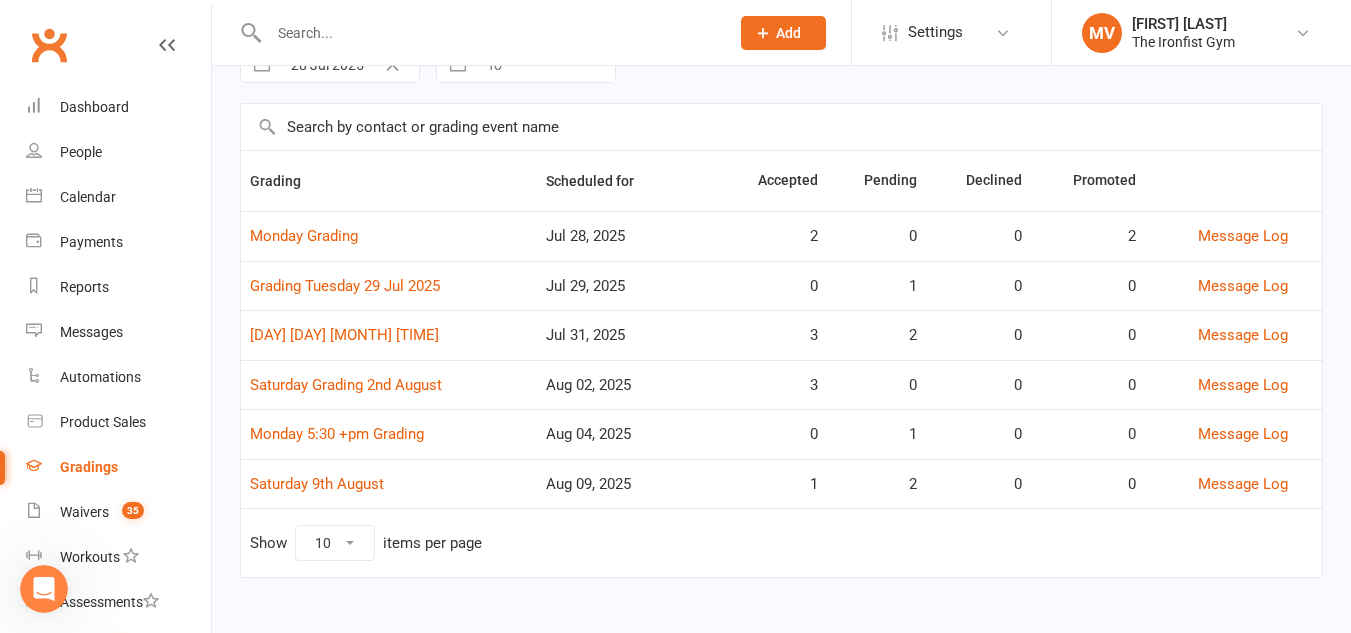scroll, scrollTop: 111, scrollLeft: 0, axis: vertical 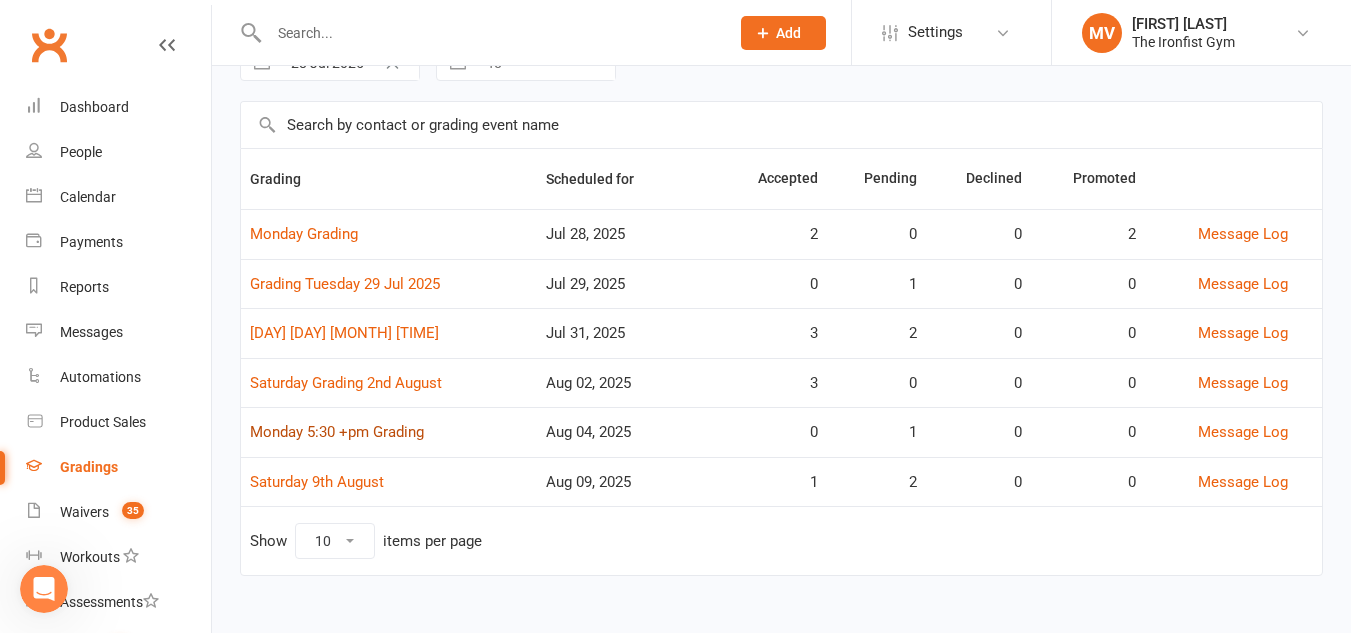 click on "Monday 5:30 +pm Grading" at bounding box center (337, 432) 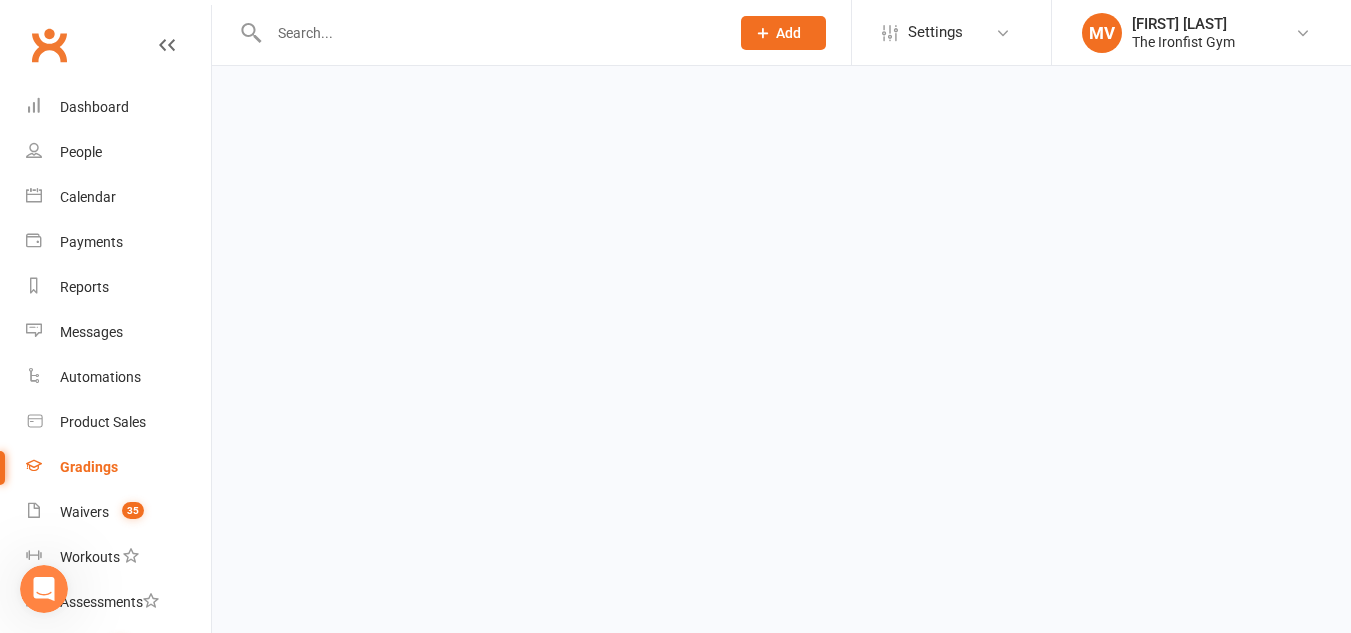 scroll, scrollTop: 0, scrollLeft: 0, axis: both 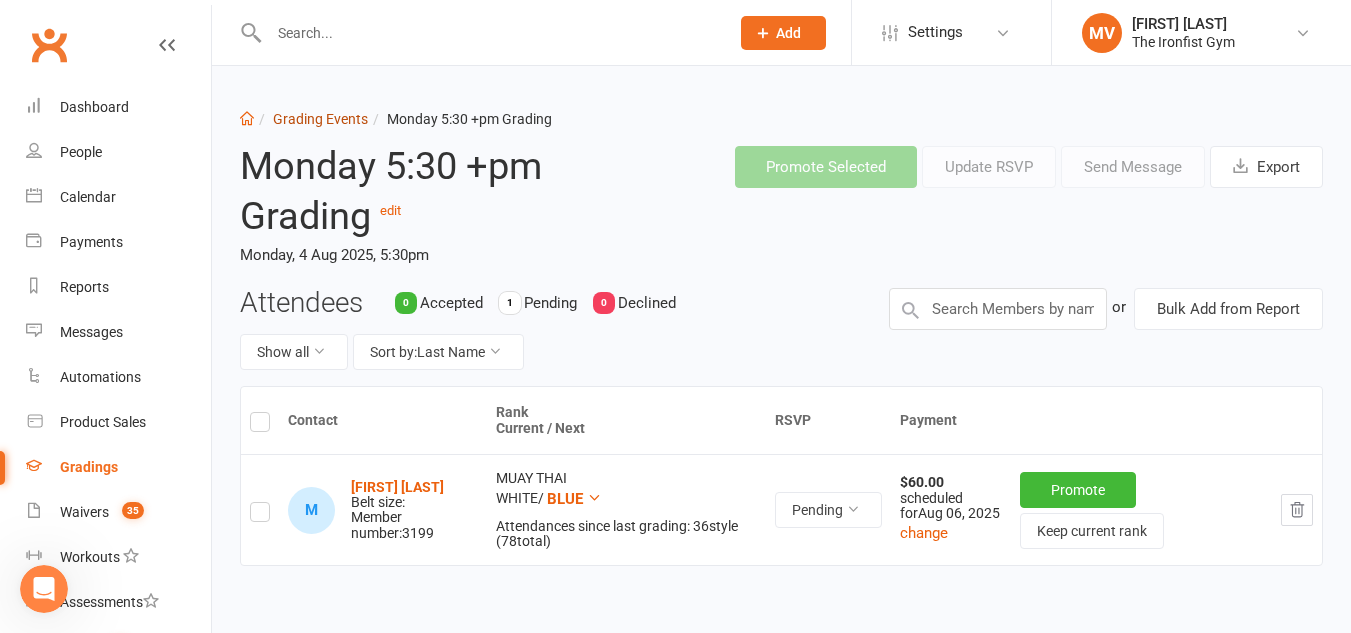 click on "Grading Events" at bounding box center [320, 119] 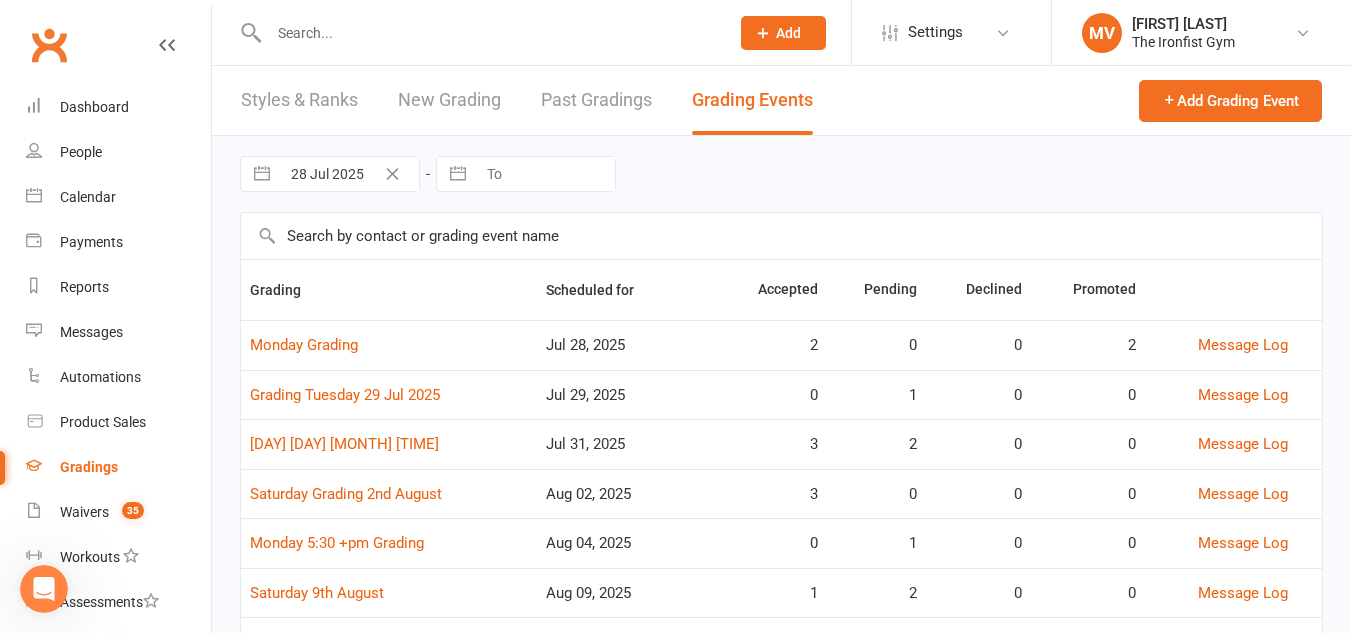 click 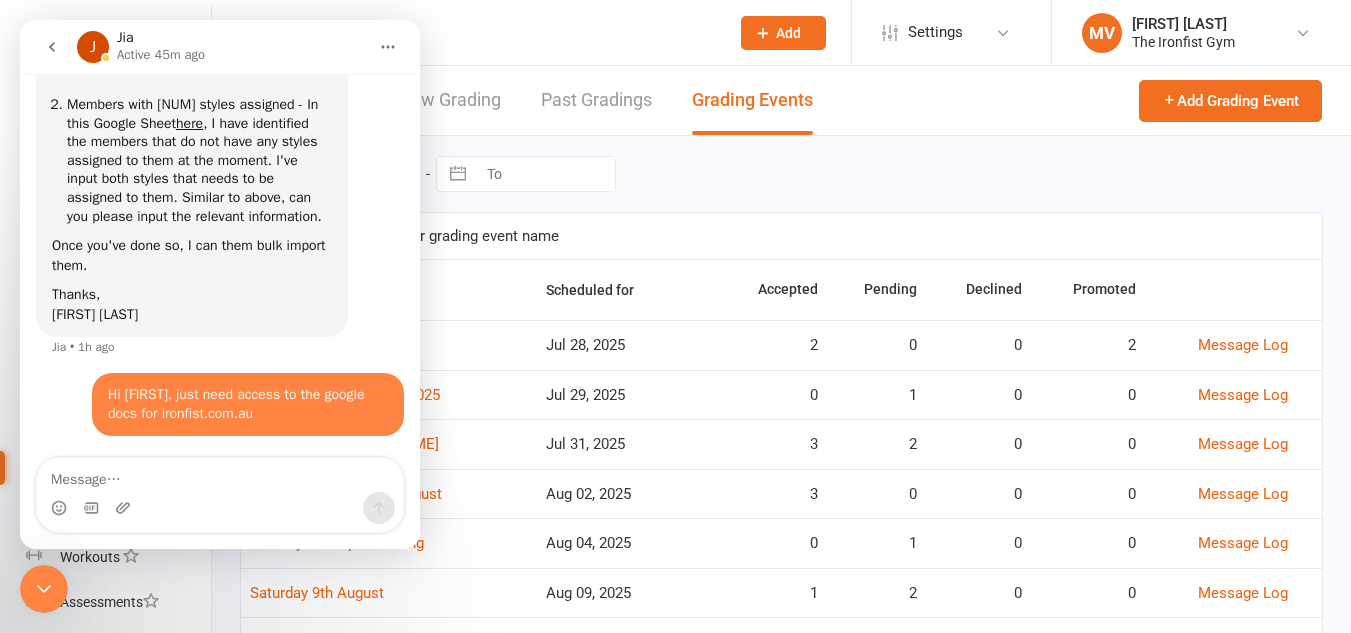 scroll, scrollTop: 6637, scrollLeft: 0, axis: vertical 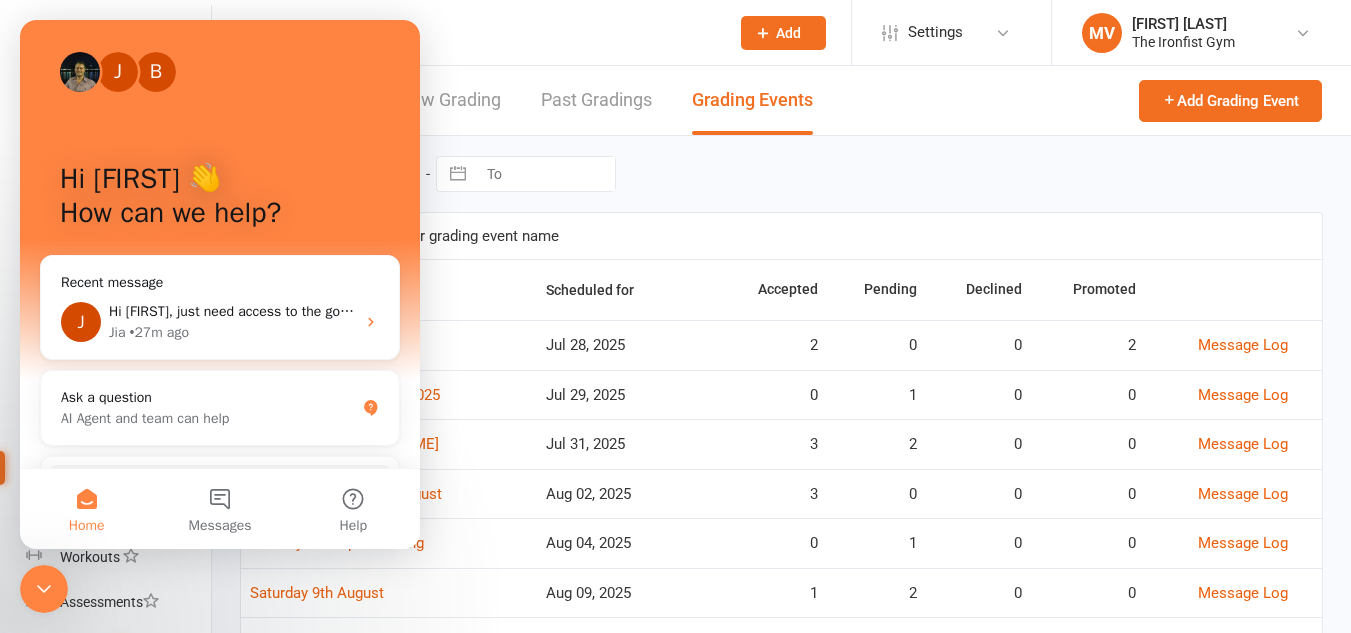 click at bounding box center (781, 236) 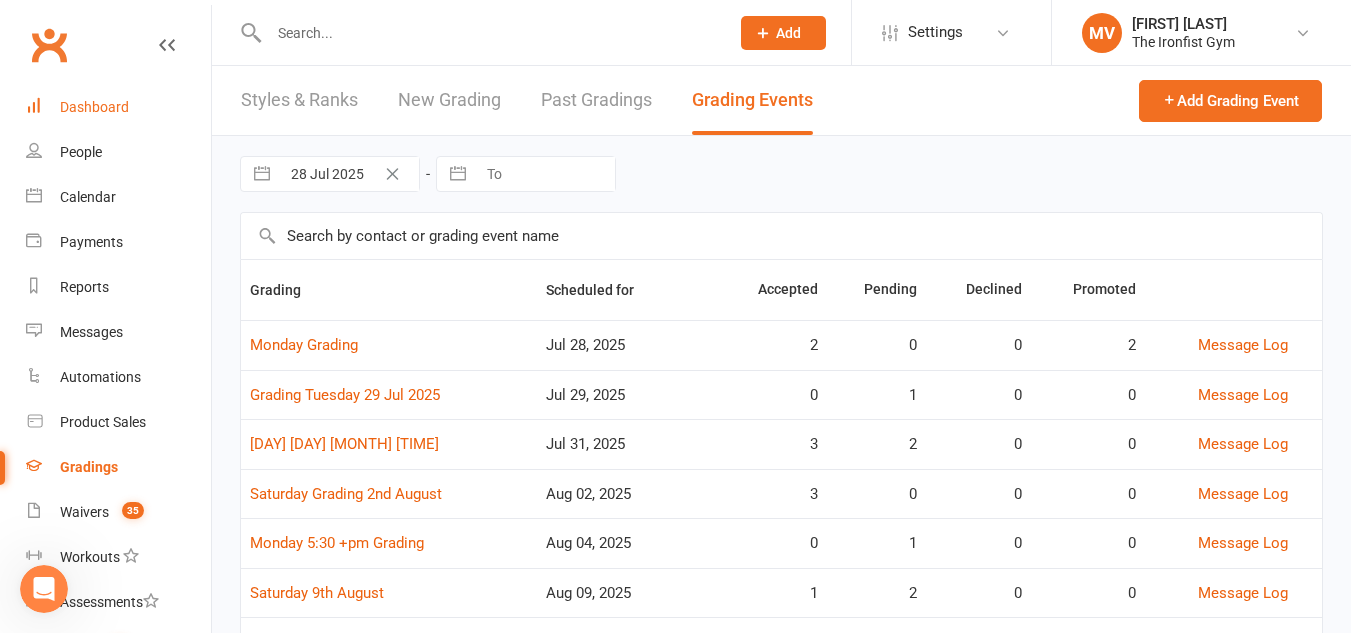 click on "Dashboard" at bounding box center [94, 107] 